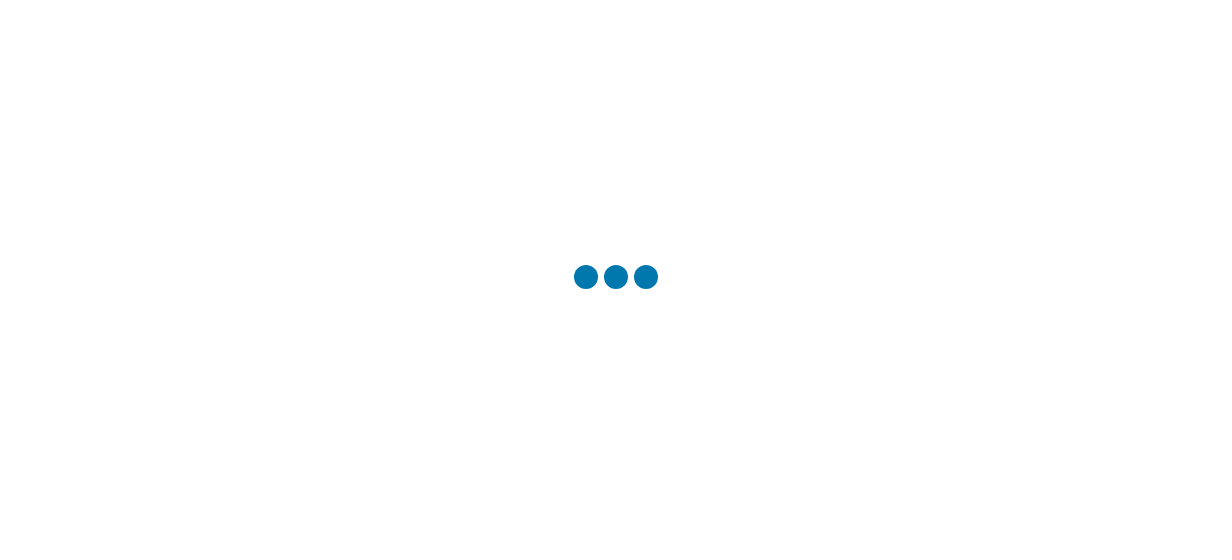 scroll, scrollTop: 0, scrollLeft: 0, axis: both 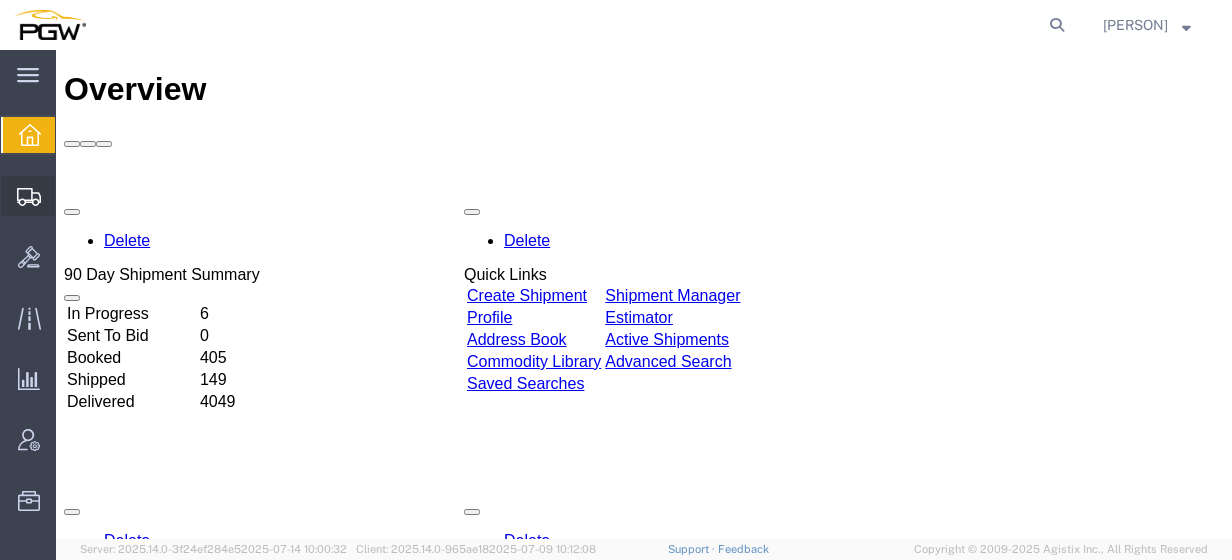 click on "Shipment Manager" 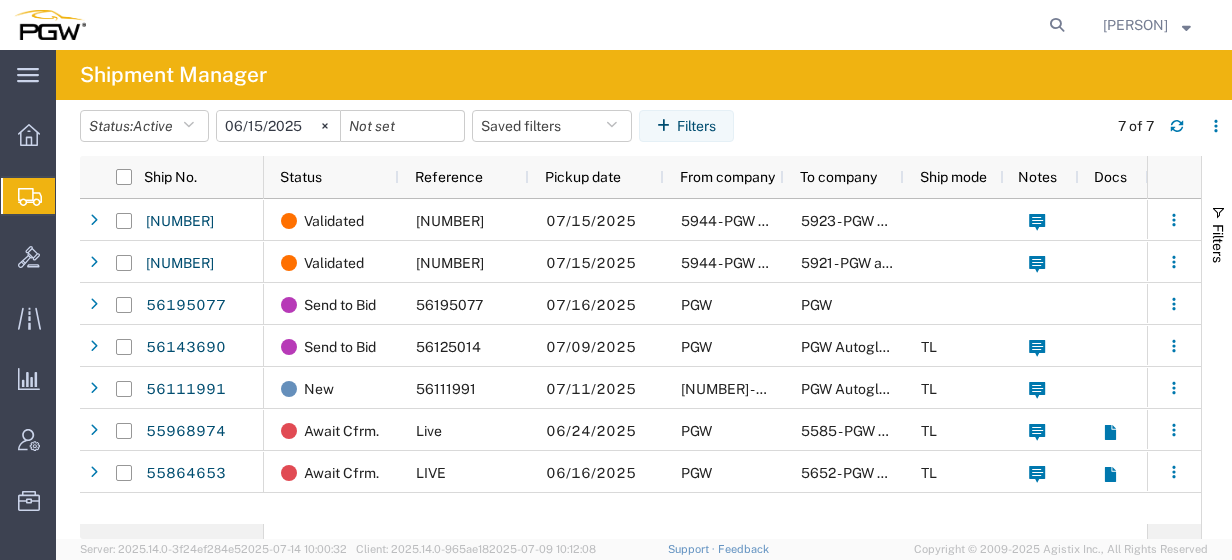 scroll, scrollTop: 0, scrollLeft: 62, axis: horizontal 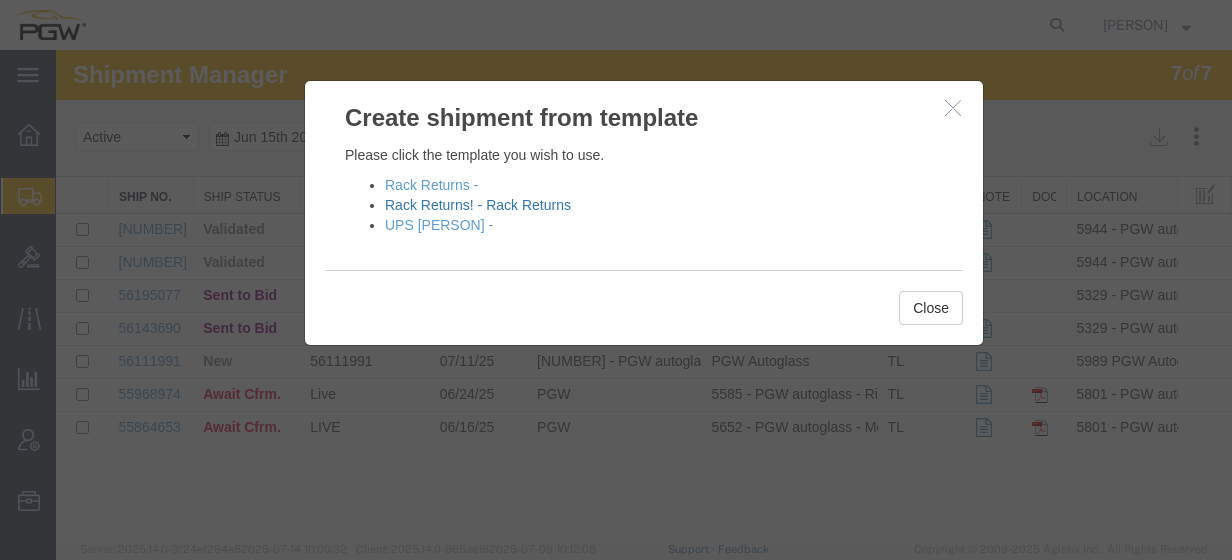 click on "Rack Returns! - Rack Returns" at bounding box center [478, 205] 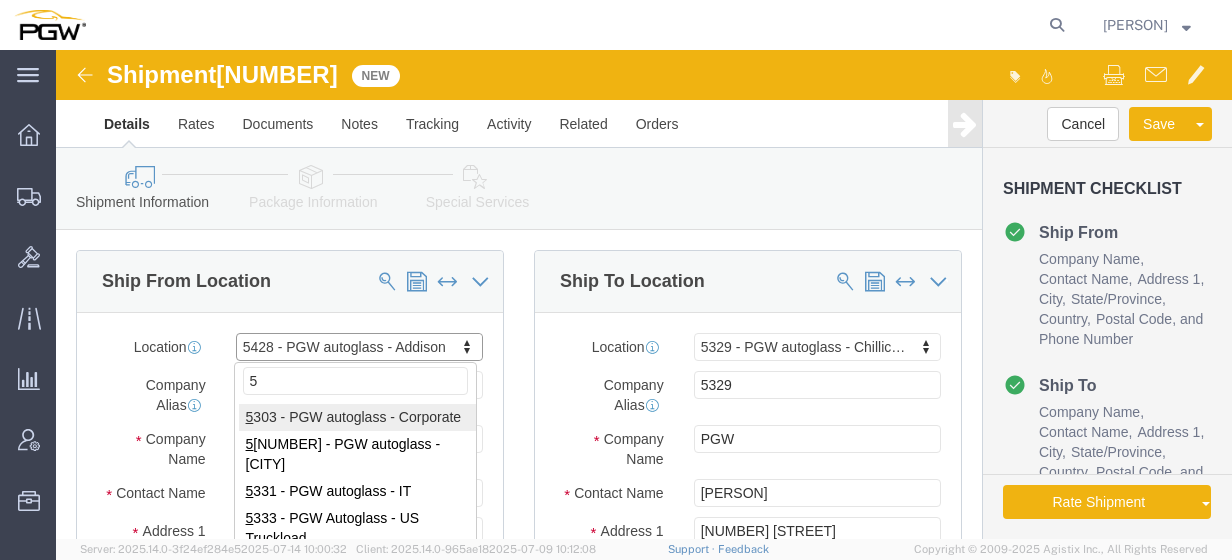 type on "50" 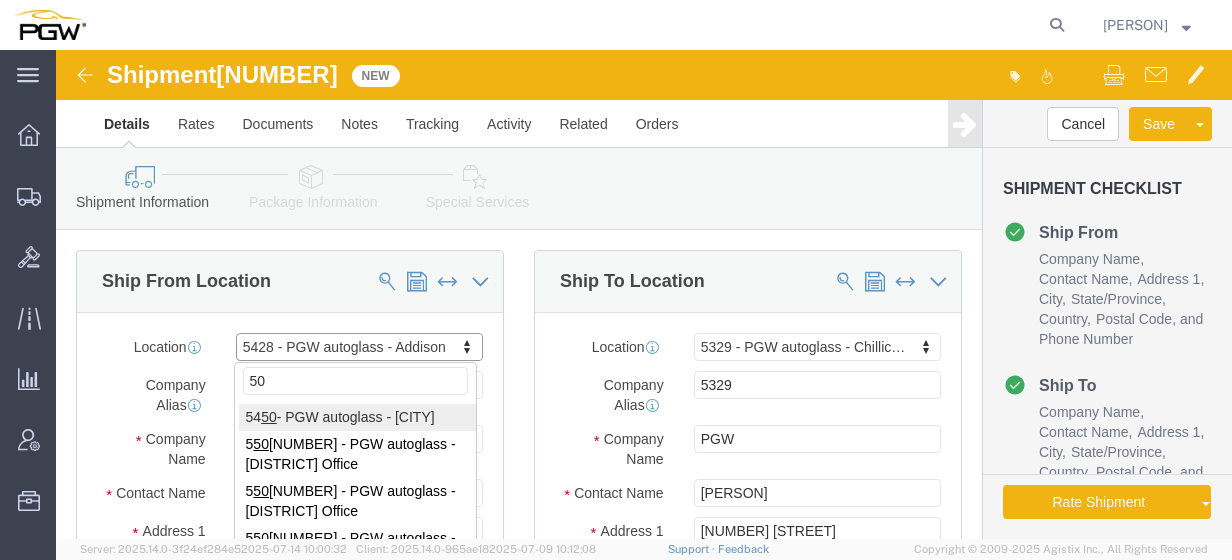 select on "28281" 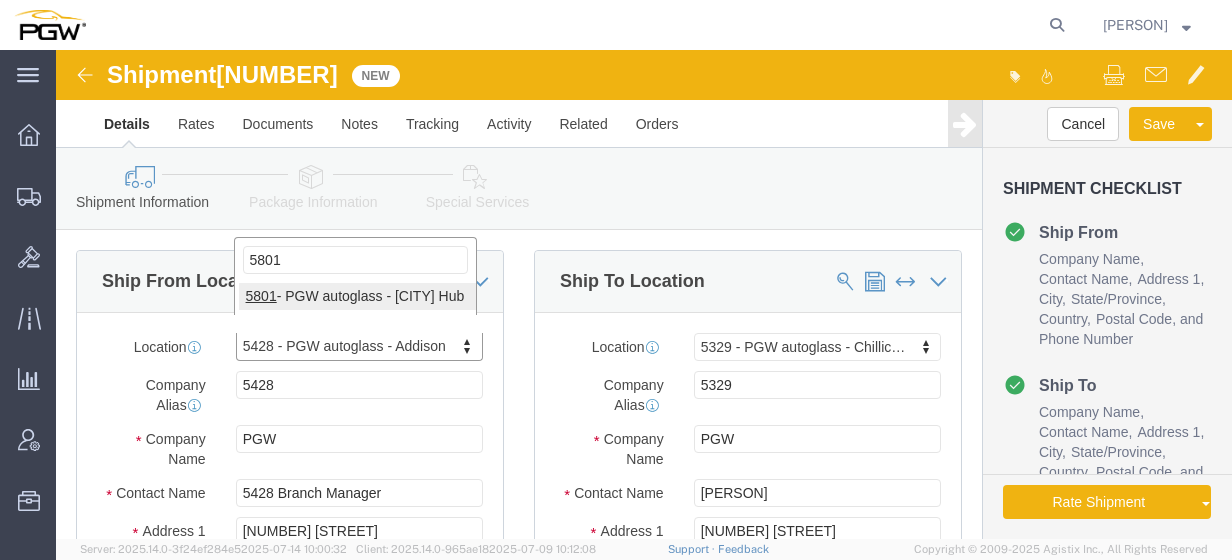 type on "5801" 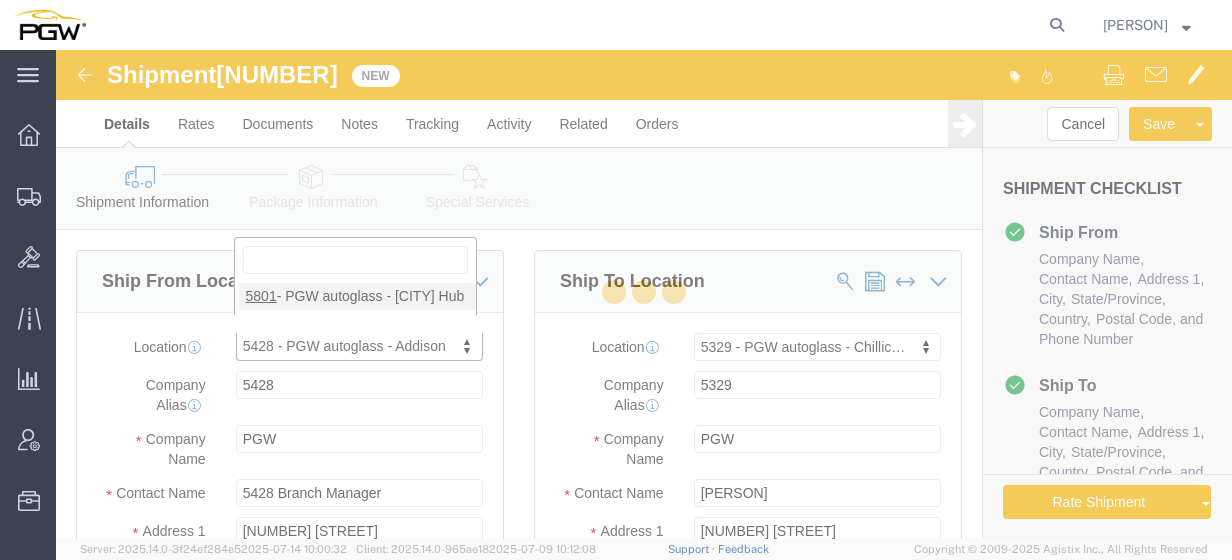 type on "5801" 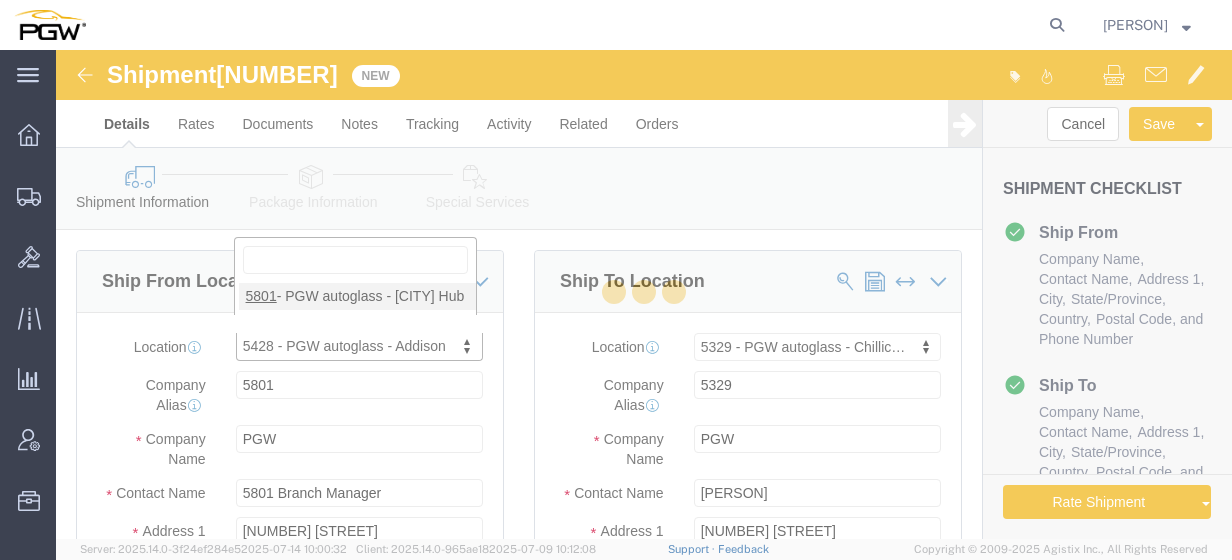 select on "TX" 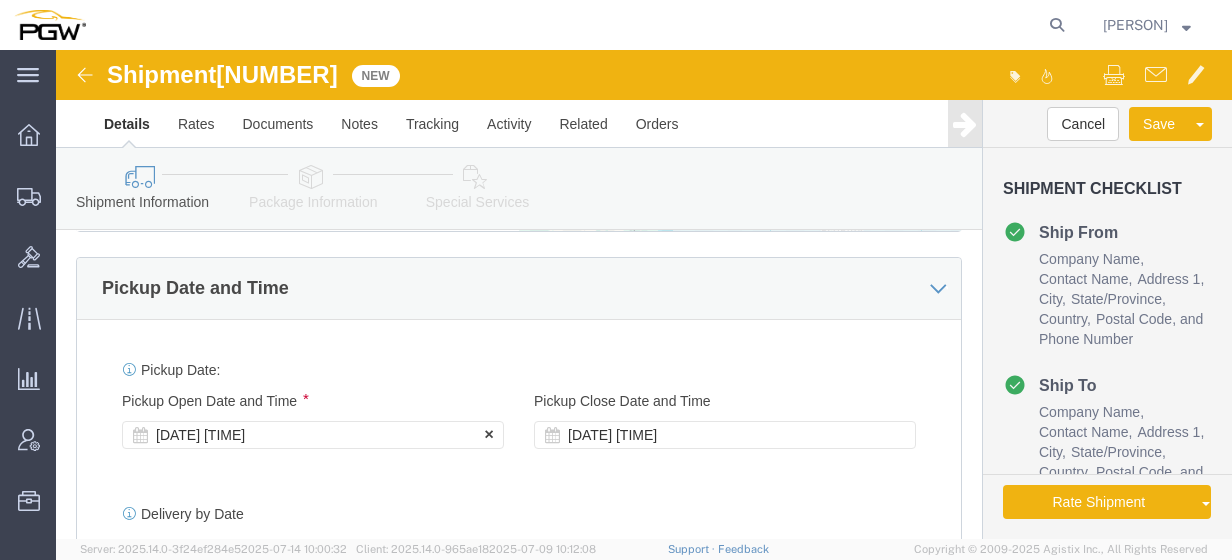 click on "[DATE] [TIME]" 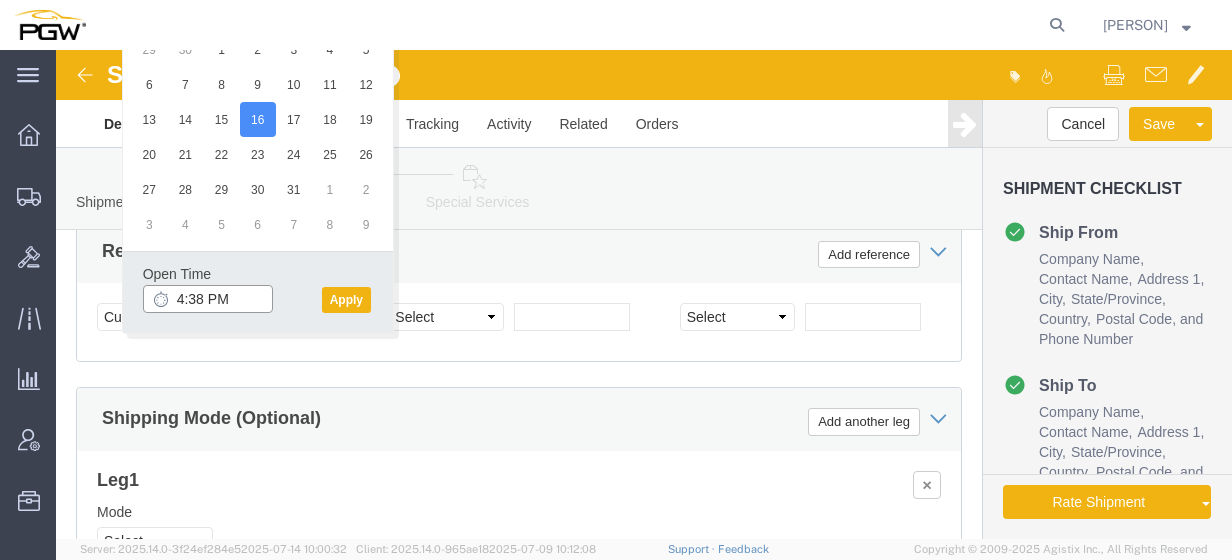 click on "4:38 PM" 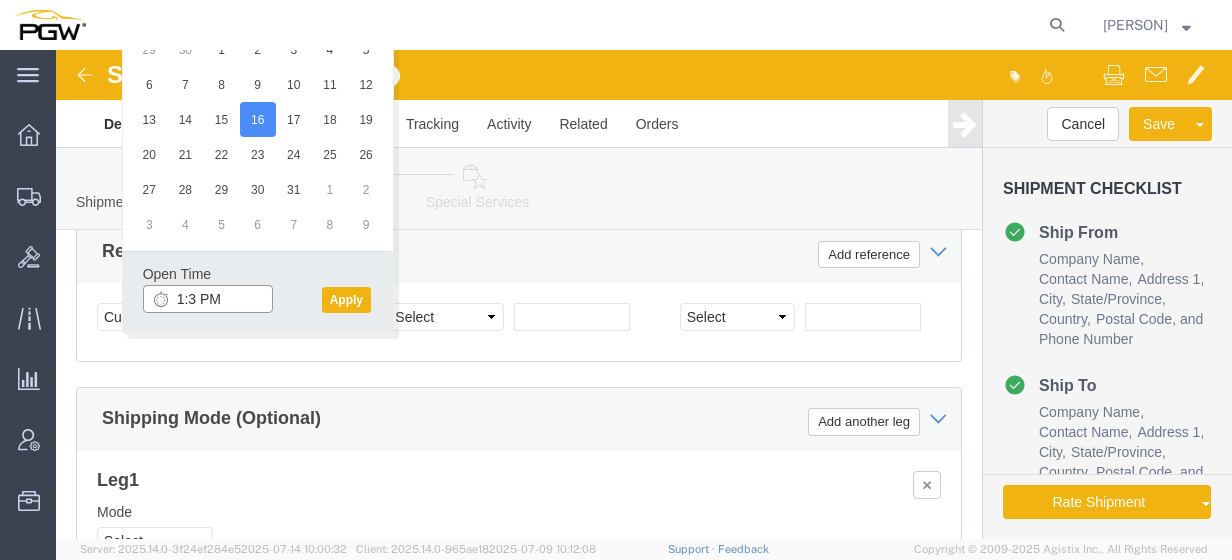 type on "1:30 PM" 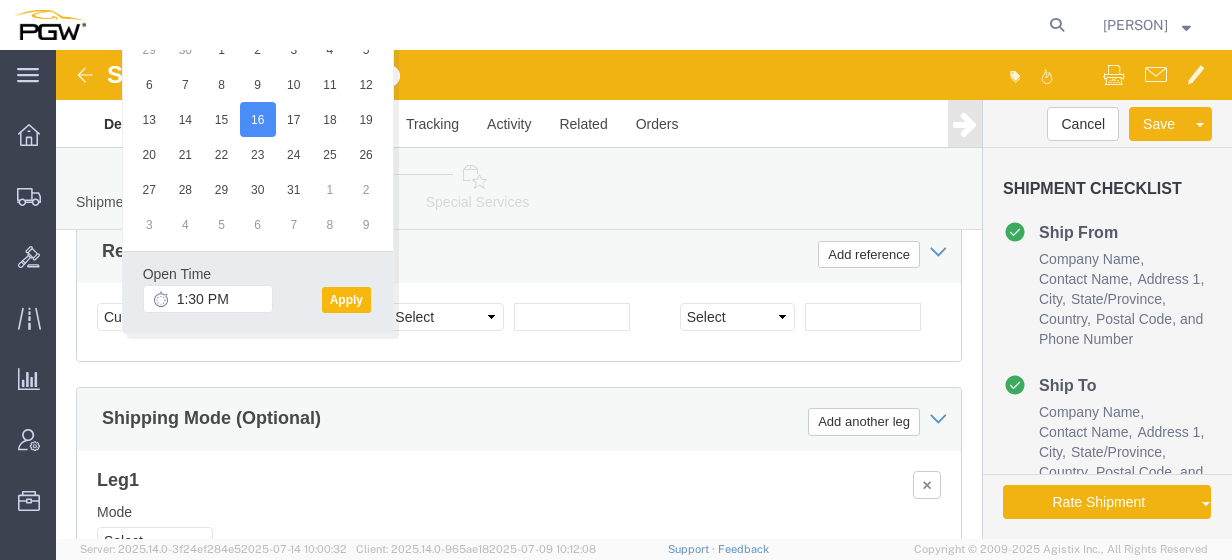 click on "Apply" 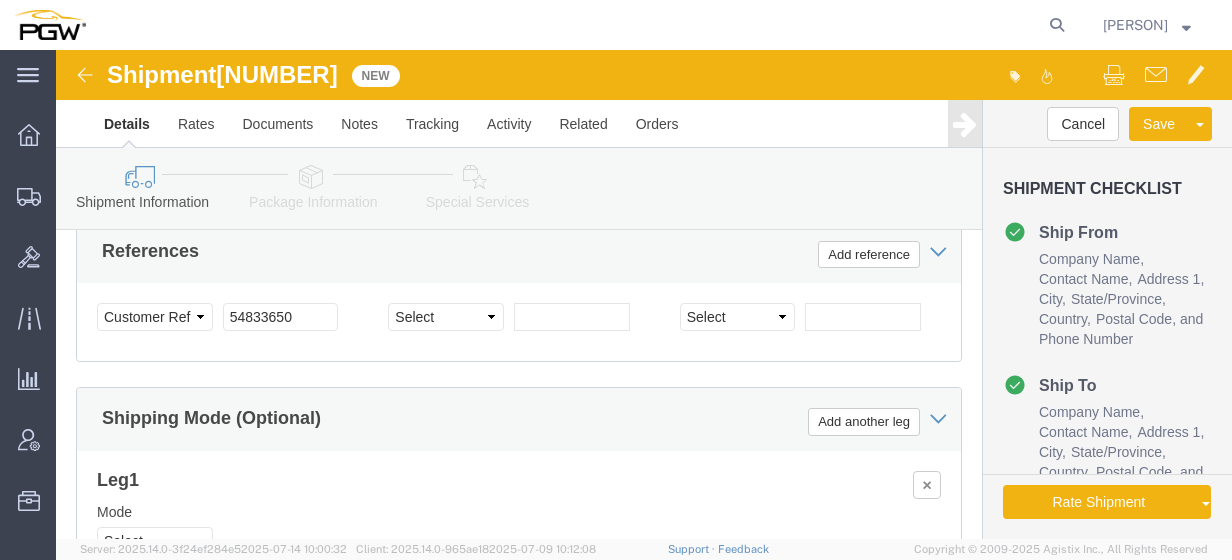 click on "[NUMBER]" 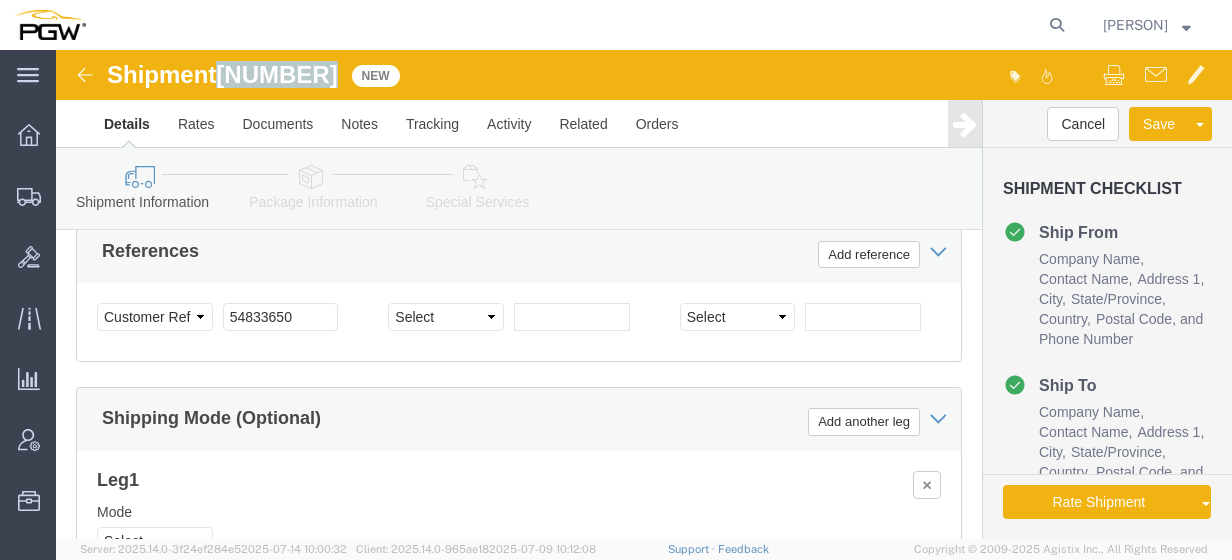 click on "[NUMBER]" 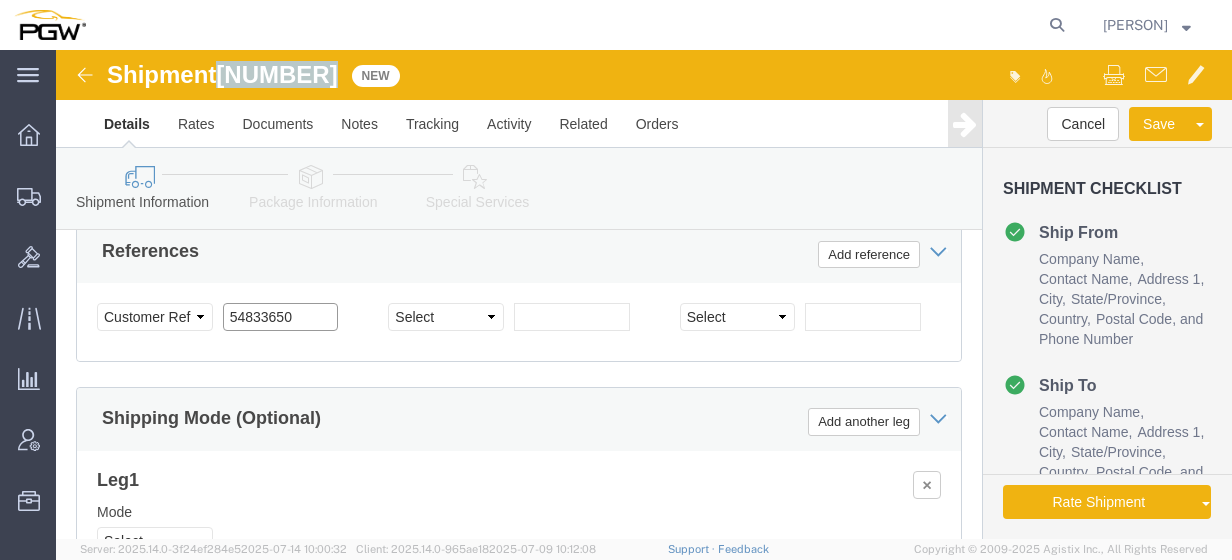 click on "54833650" 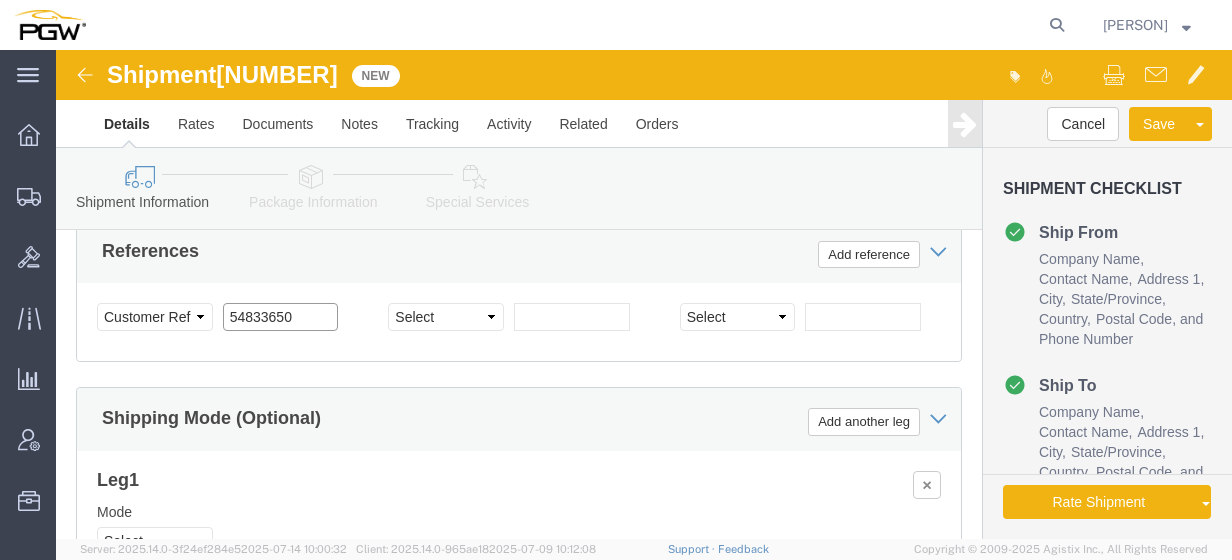 click on "Select Account Type Activity ID Airline Appointment Number ASN Batch Request # Bill Of Lading Bin Booking Number Booking Request ID Cancel Pickup Location CBP Entry No Claim Container Number Customer Ref Delivery Number Department Document No Expenditure Export Reference Flight Number General GL Code House Airway Bill Internal Requisition Invoice Number ITN No Job Number License Lloyd's Code Lot Number Master Airway Bill Master Tracking Number Material Requisition Order Number Organization Packing Slip Pickup Number Pickup Request PO Line Item No PRO # Problem File Number Project Project Number Protocol Number Purchase Order Quote Number R.M.A. Release Number Route Sales Order Seal Number Serial No Shipment Id Number Shipment Line No Study Number Task Tender ID VAT Number Vessel Name VIN Voyage Number Waybill Number Work Order 54833650" 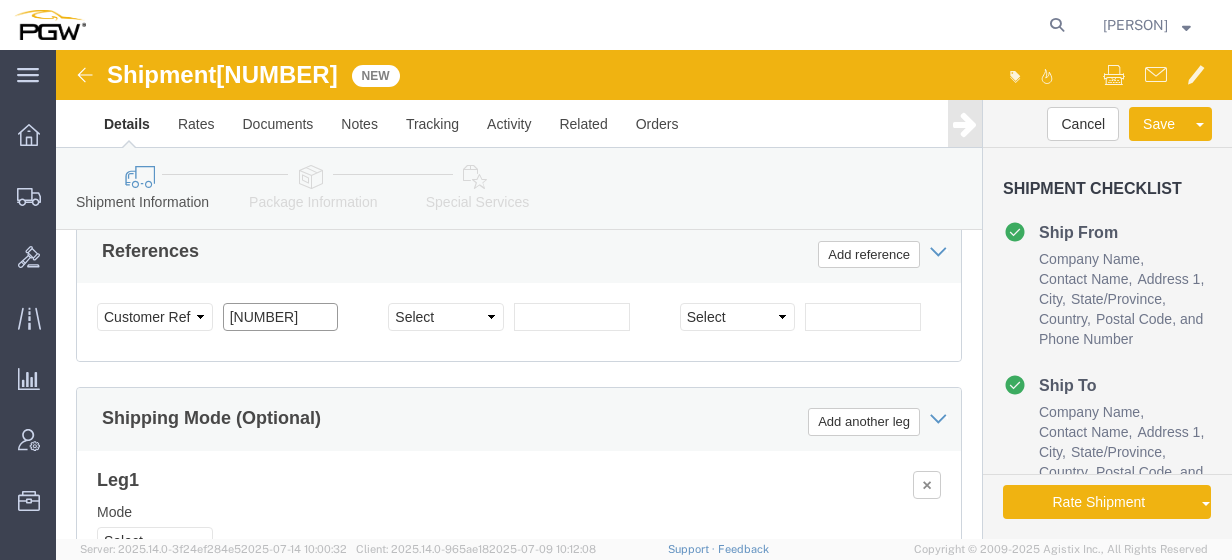 click on "[NUMBER]" 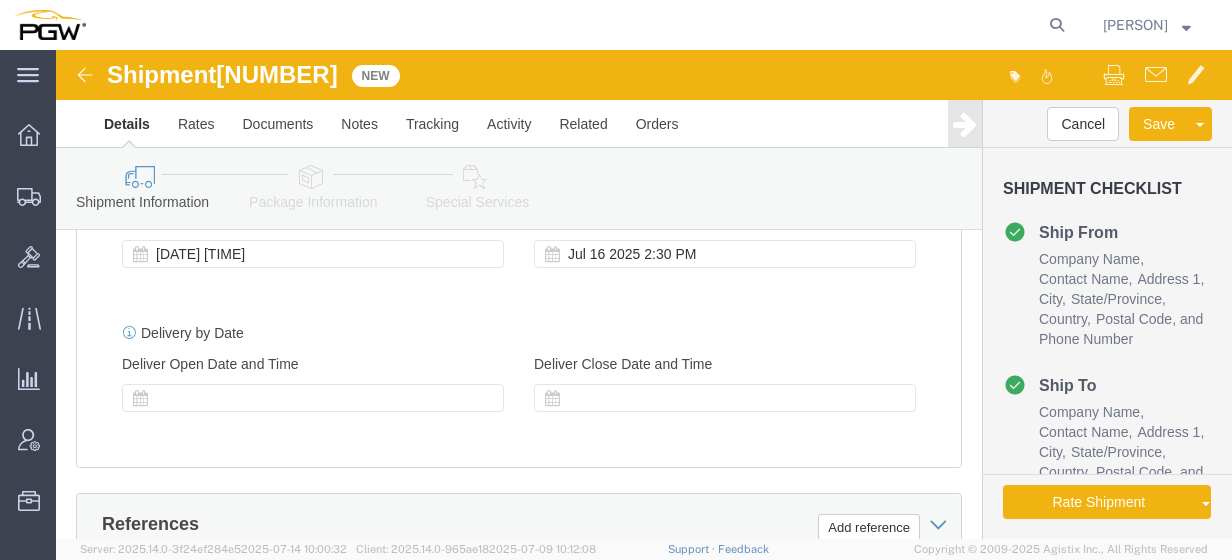 scroll, scrollTop: 1288, scrollLeft: 0, axis: vertical 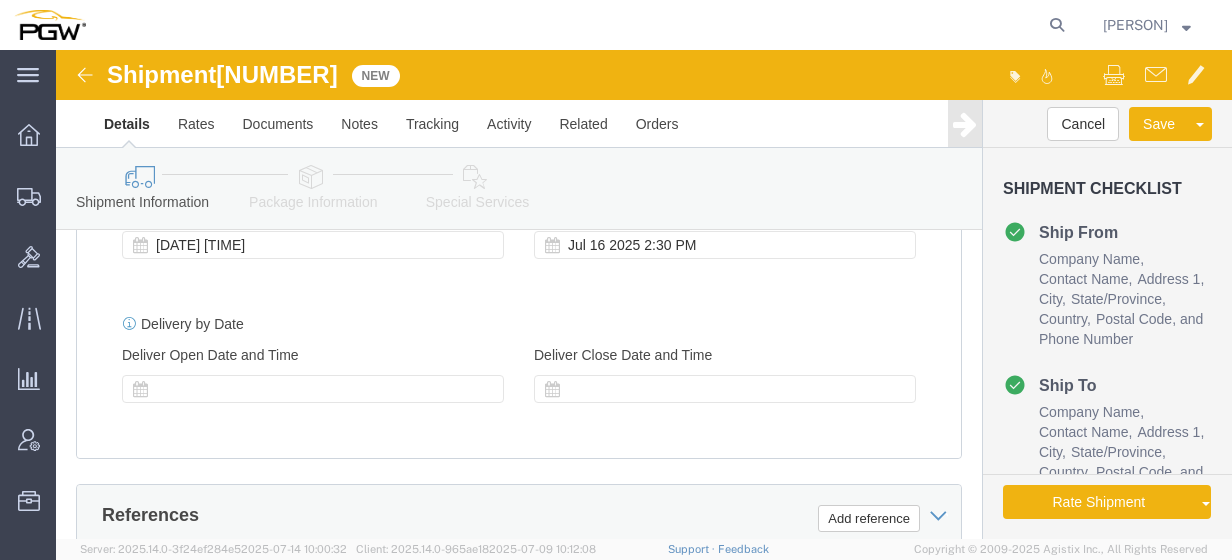type on "[NUMBER]" 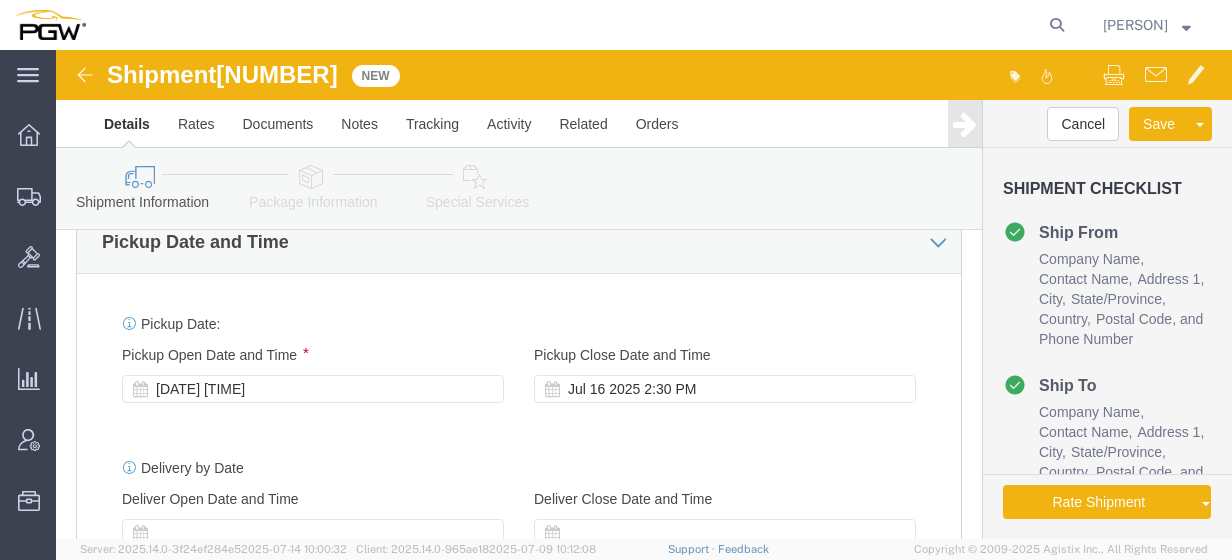 scroll, scrollTop: 1193, scrollLeft: 0, axis: vertical 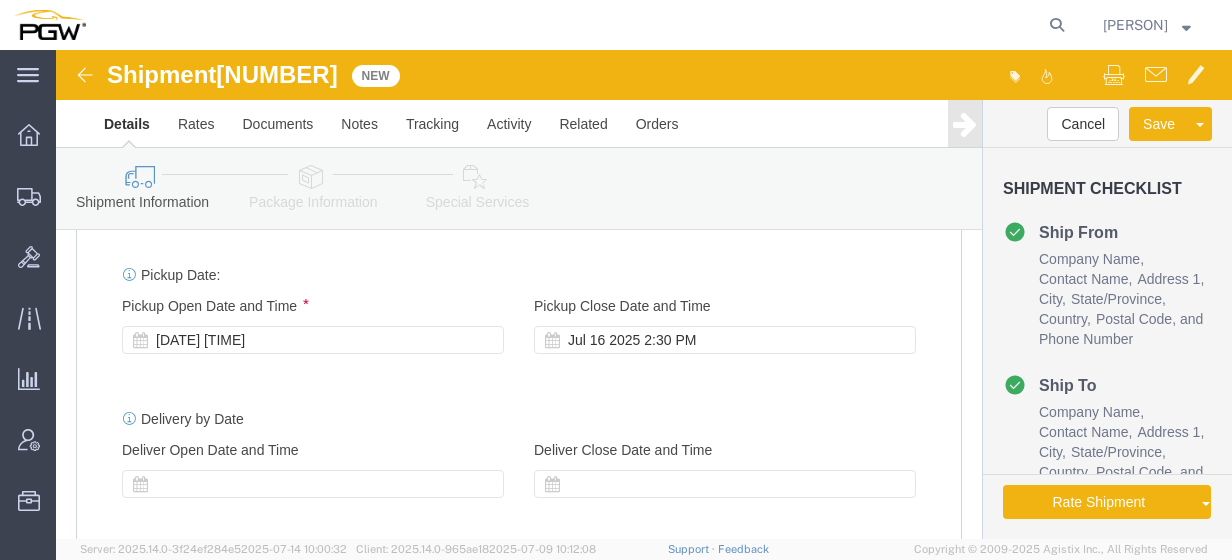 click 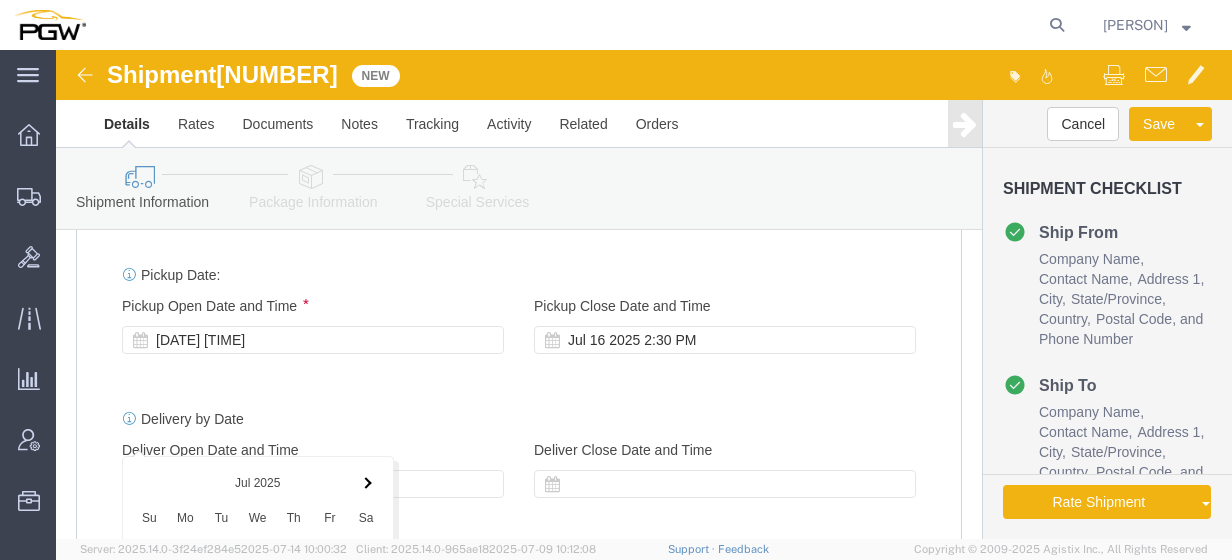 scroll, scrollTop: 1696, scrollLeft: 0, axis: vertical 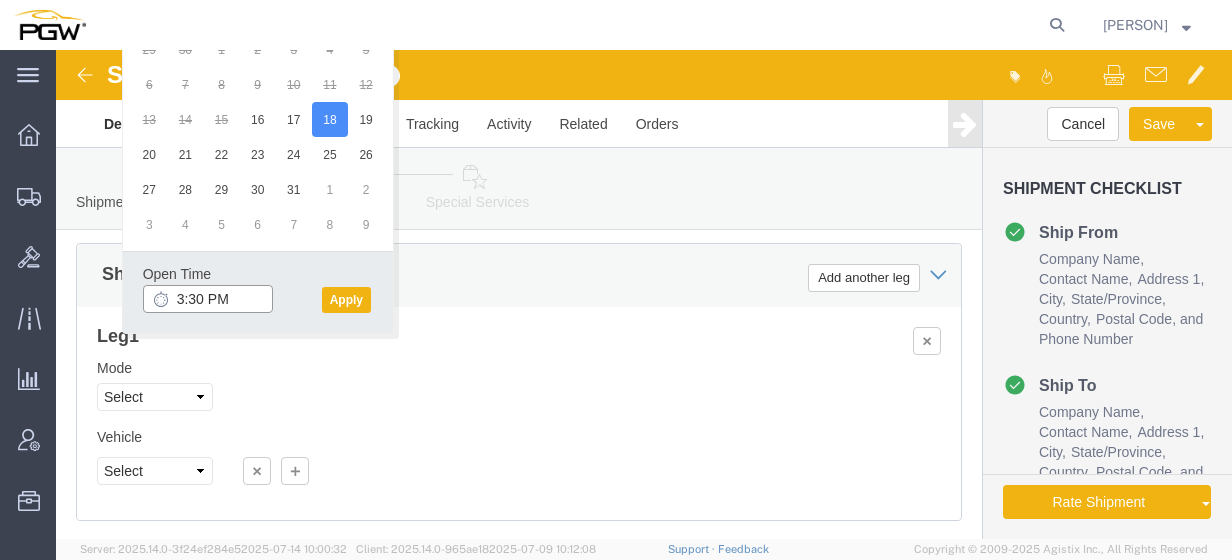 click on "3:30 PM" 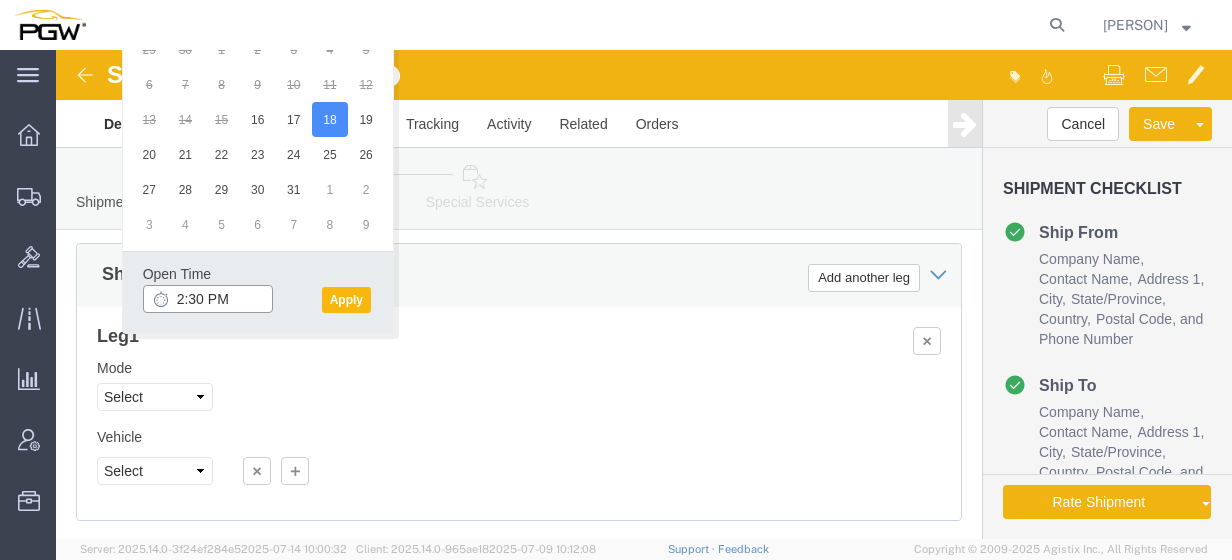 type on "2:30 PM" 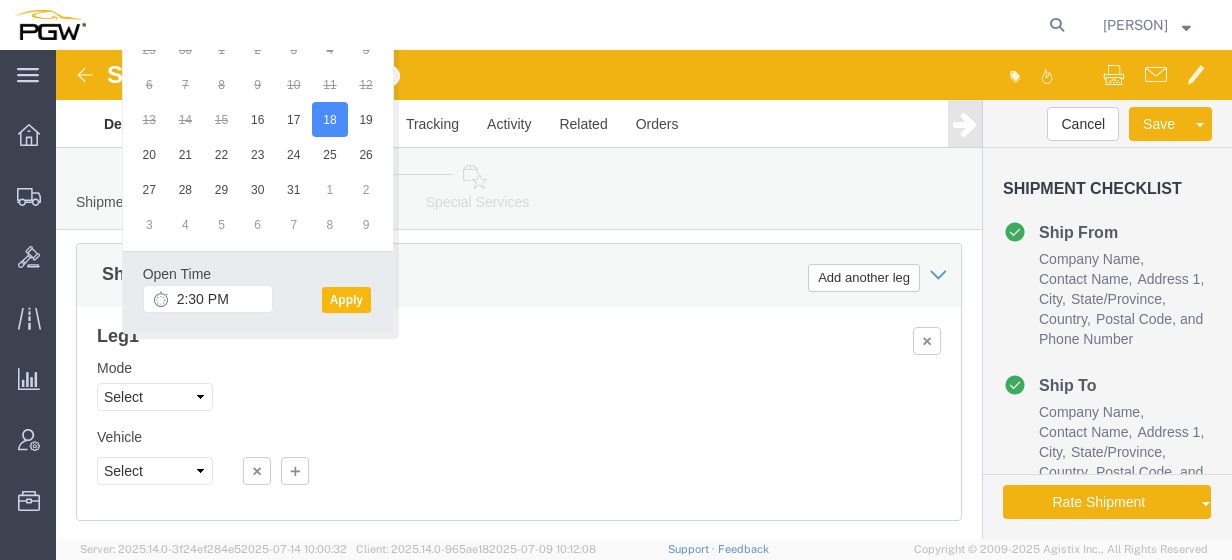 click on "Apply" 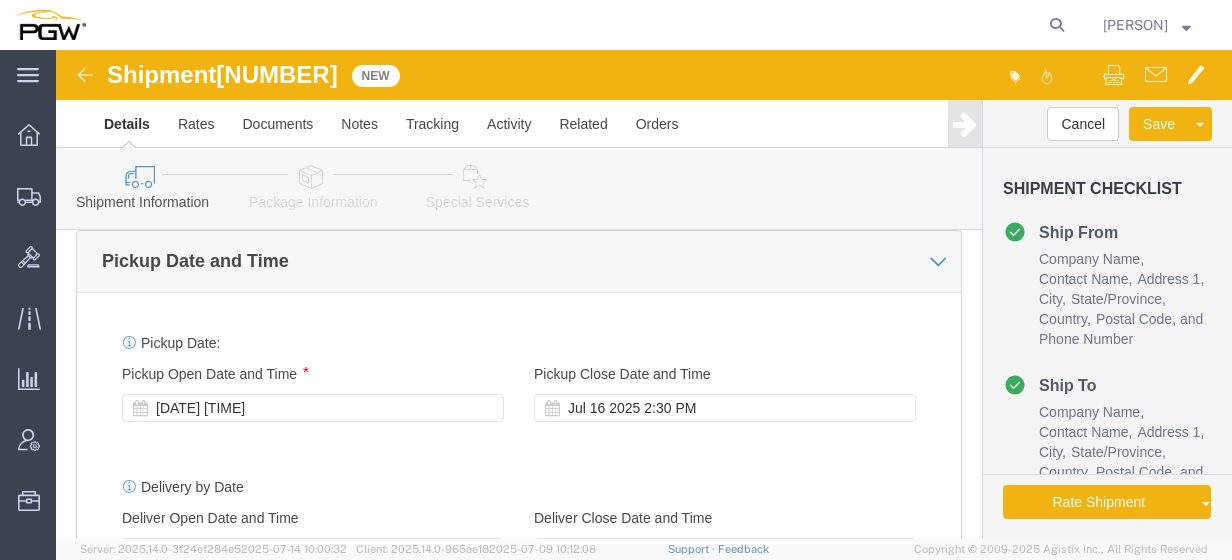 scroll, scrollTop: 1138, scrollLeft: 0, axis: vertical 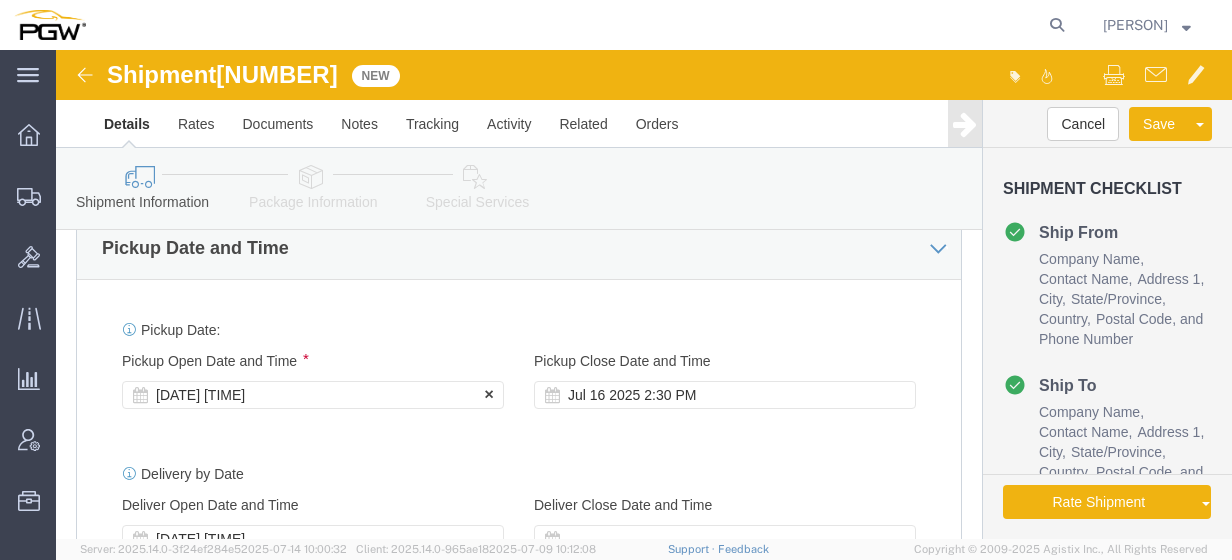 click on "[DATE] [TIME]" 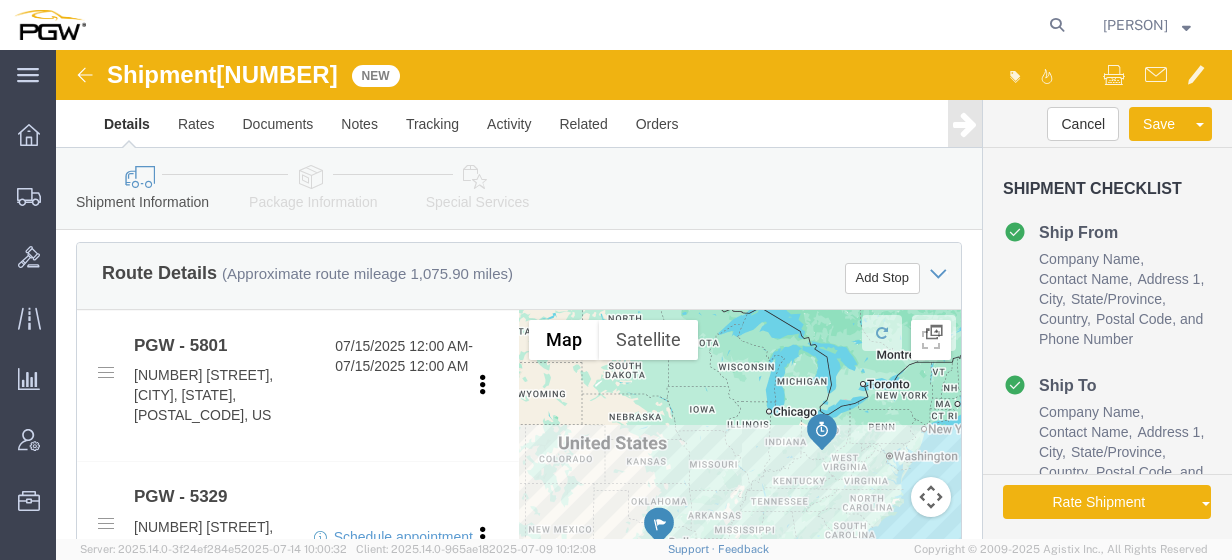 scroll, scrollTop: 688, scrollLeft: 0, axis: vertical 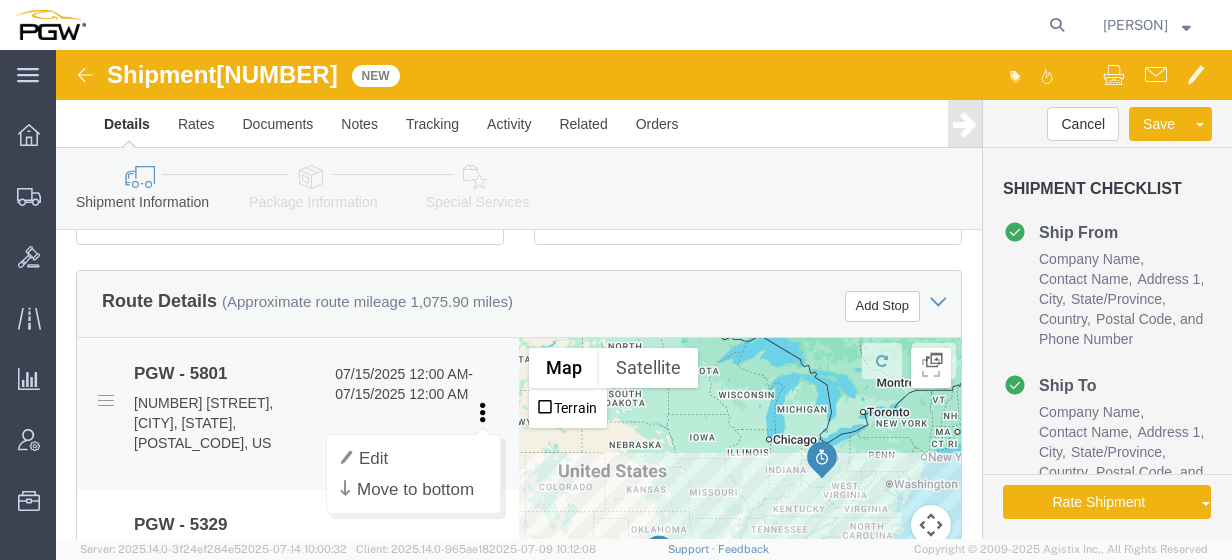 click 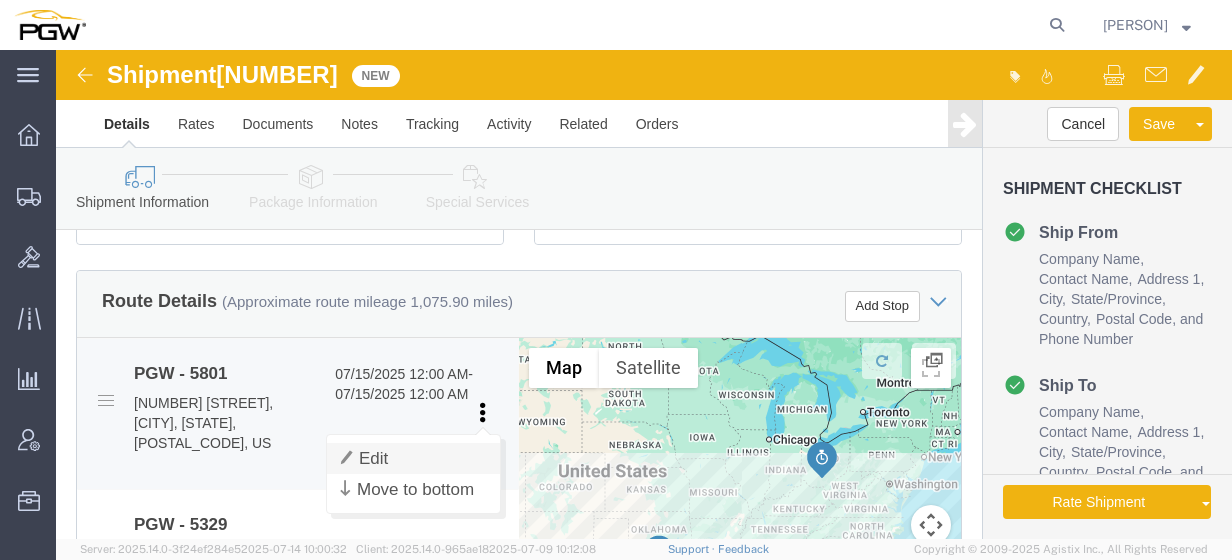 click on "Edit" 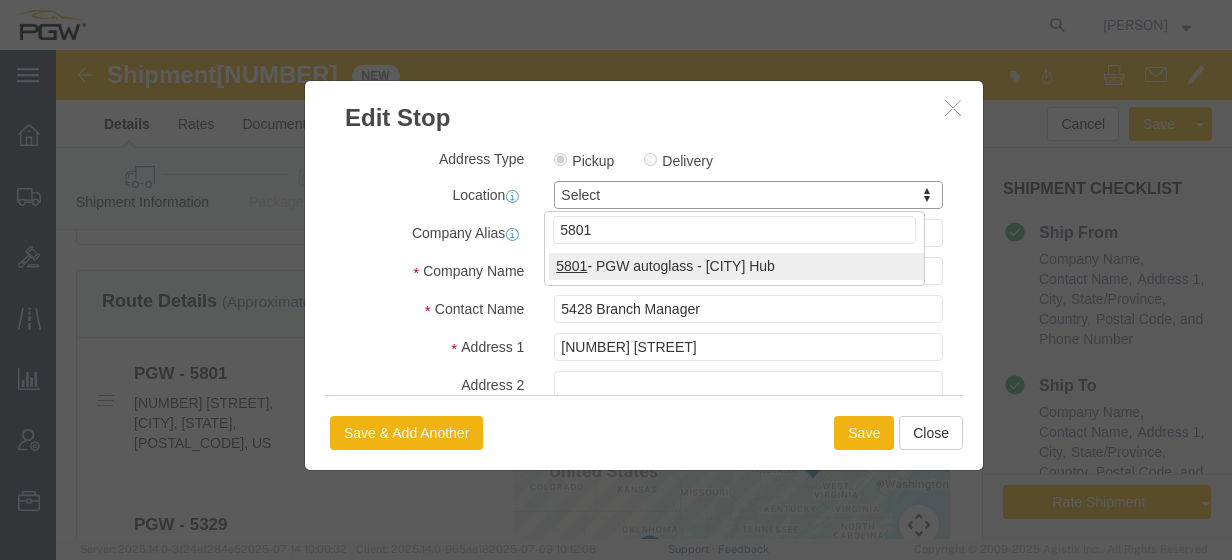 type on "5801" 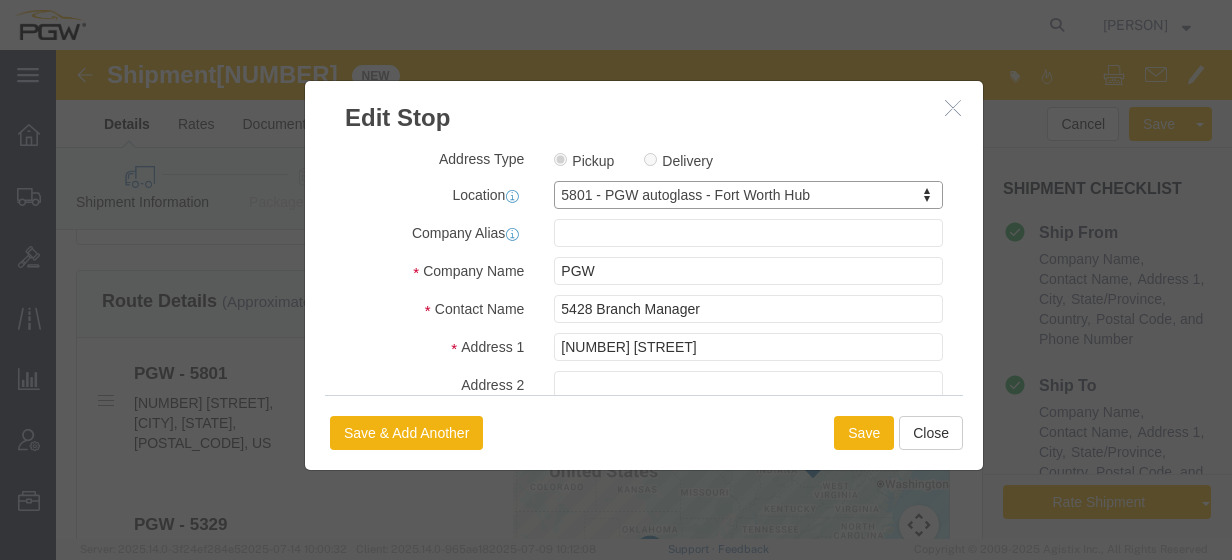 type on "5801" 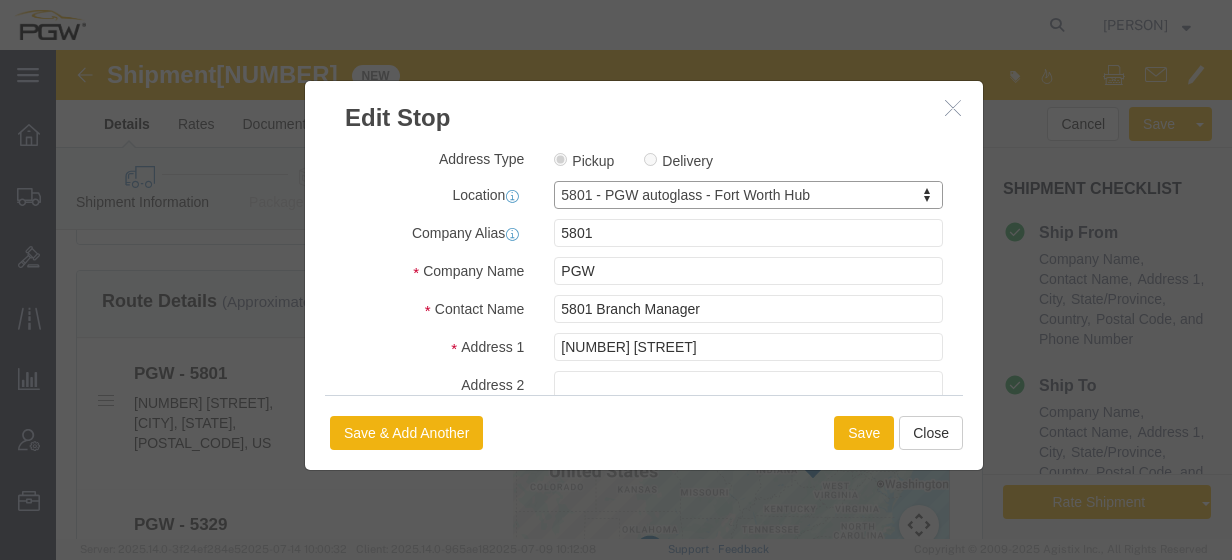 type on "[NUMBER] [STREET]" 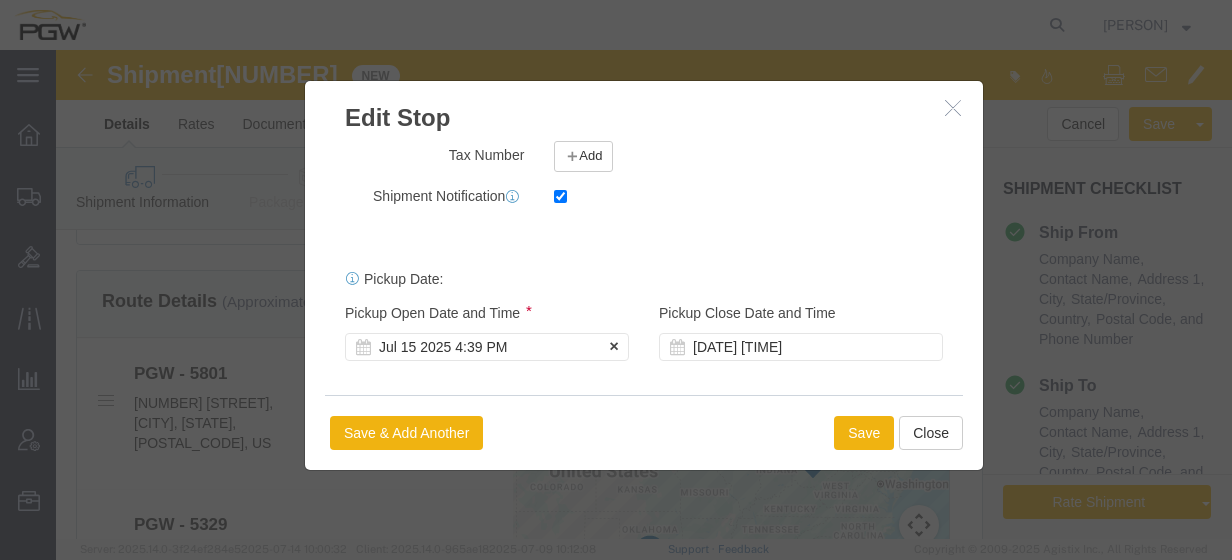 click on "Jul 15 2025 4:39 PM" 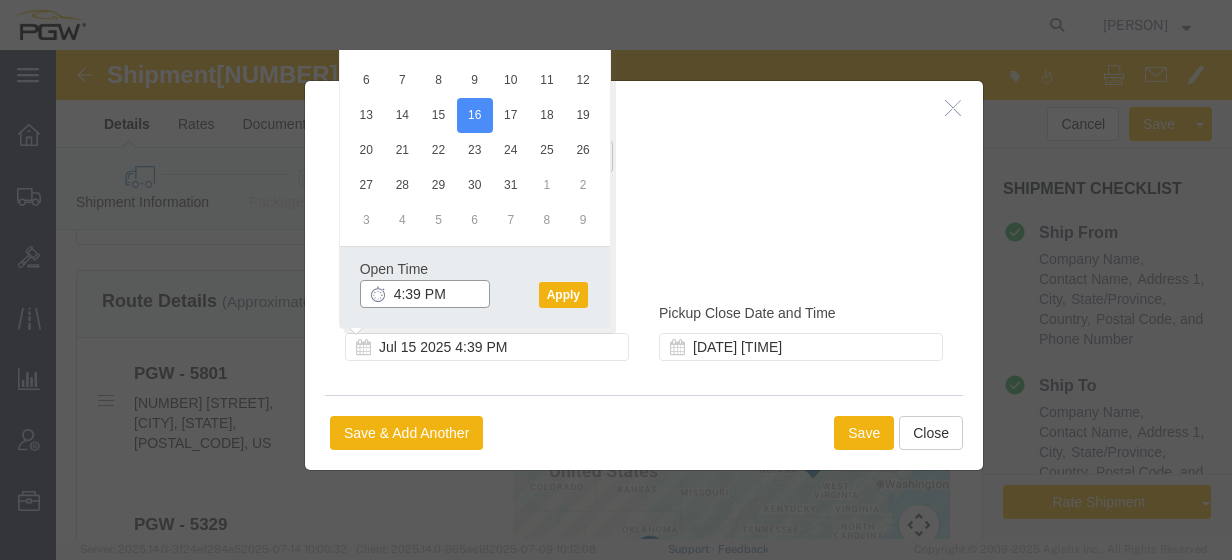 click on "4:39 PM" 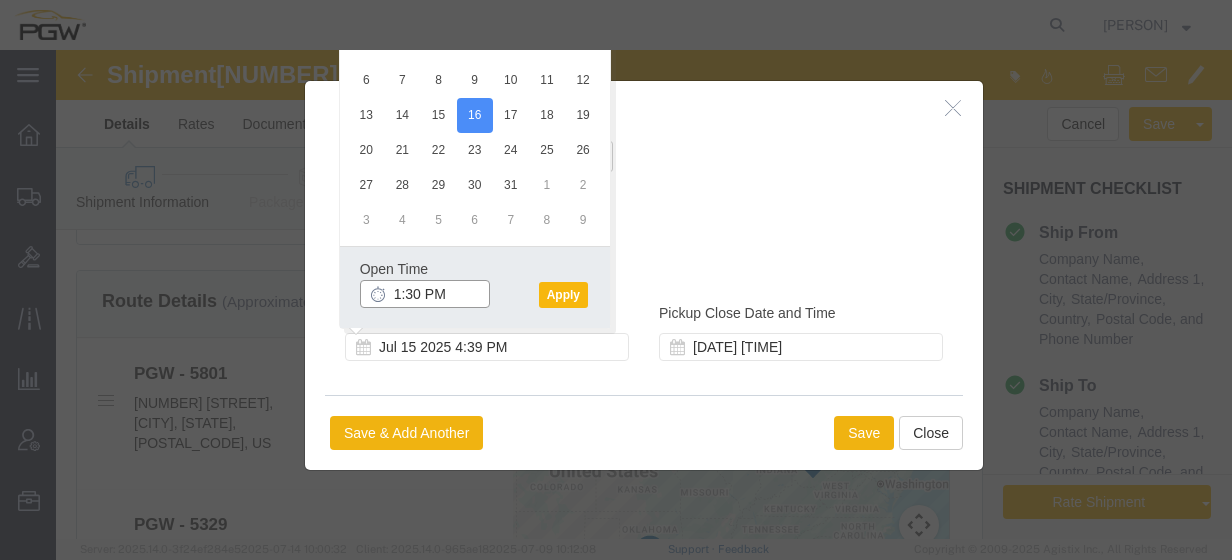 type on "1:30 PM" 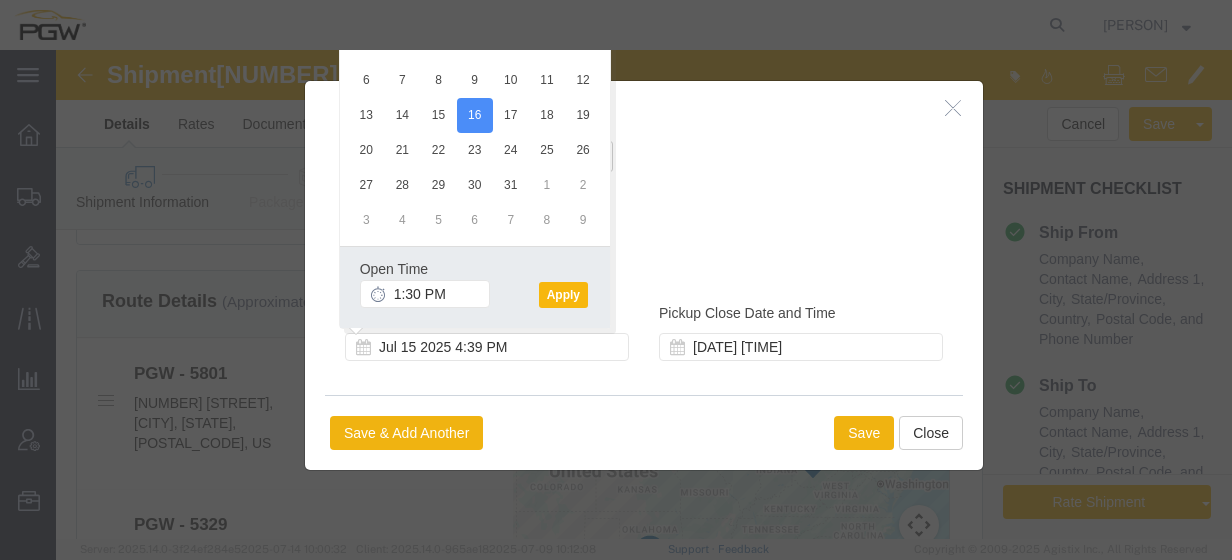 click on "Apply" 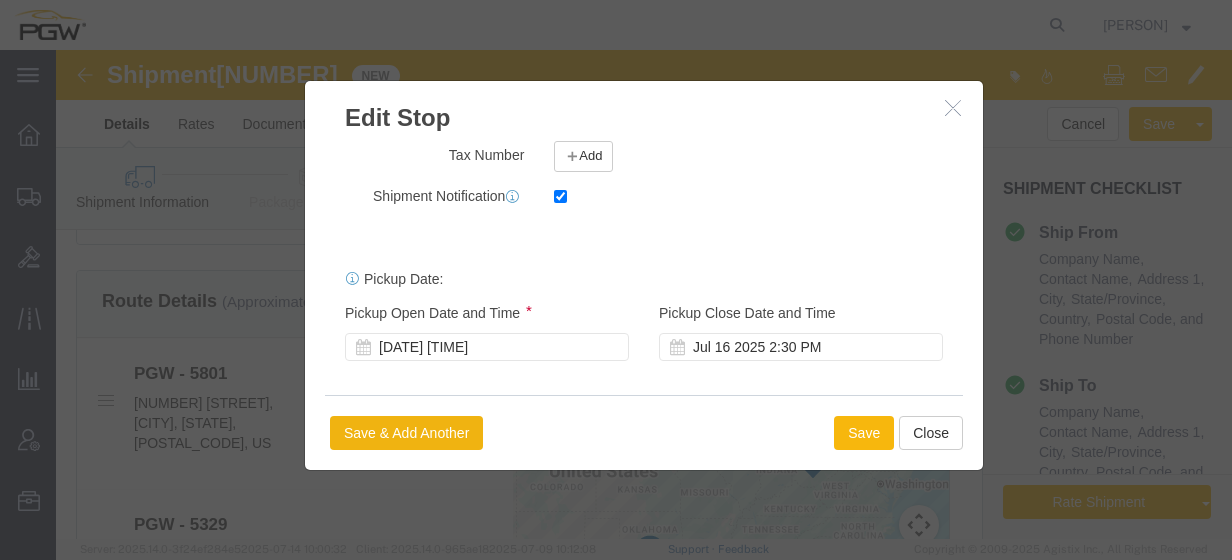 click on "Save" 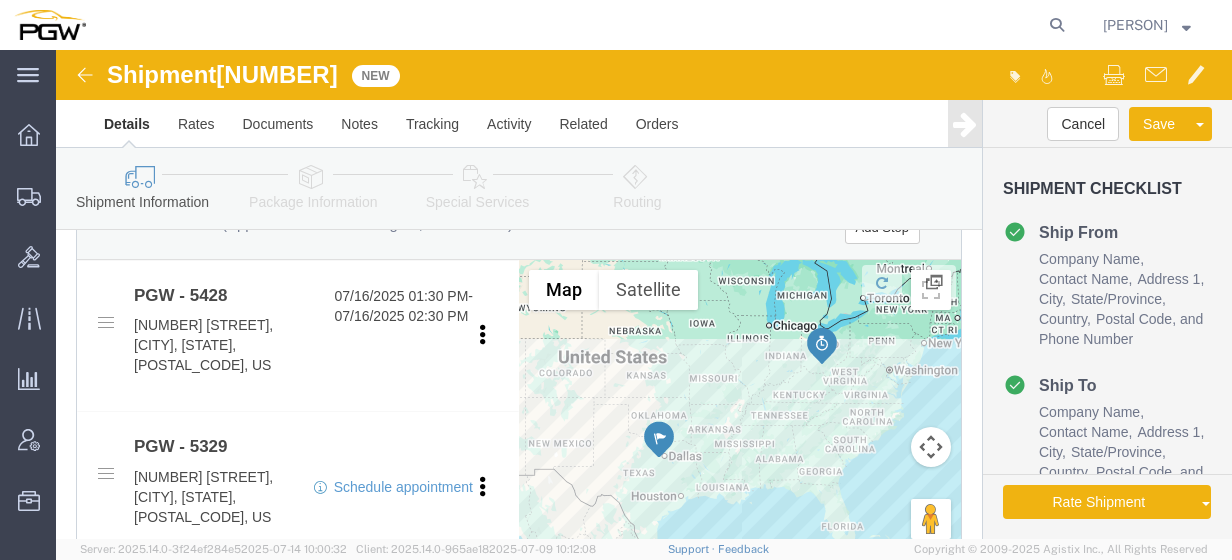 scroll, scrollTop: 738, scrollLeft: 0, axis: vertical 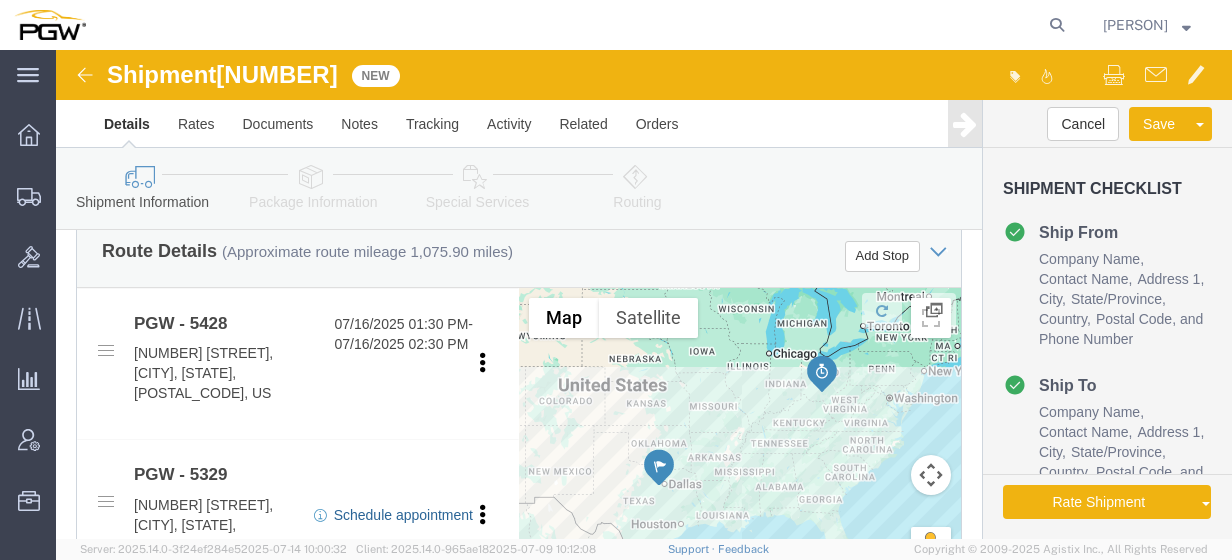 click on "Schedule appointment" 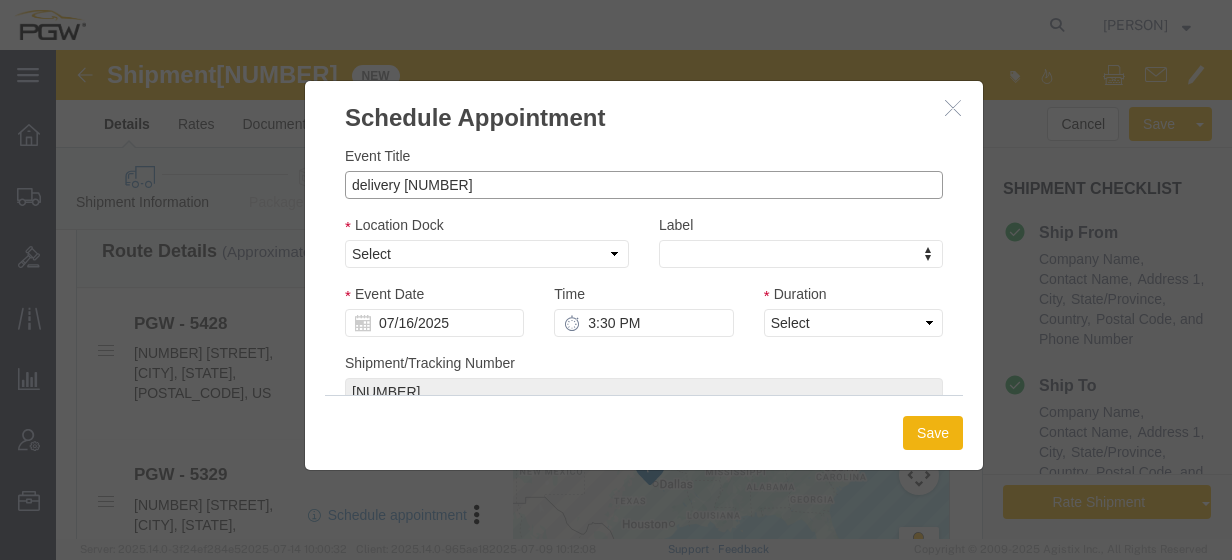drag, startPoint x: 320, startPoint y: 135, endPoint x: 232, endPoint y: 112, distance: 90.95603 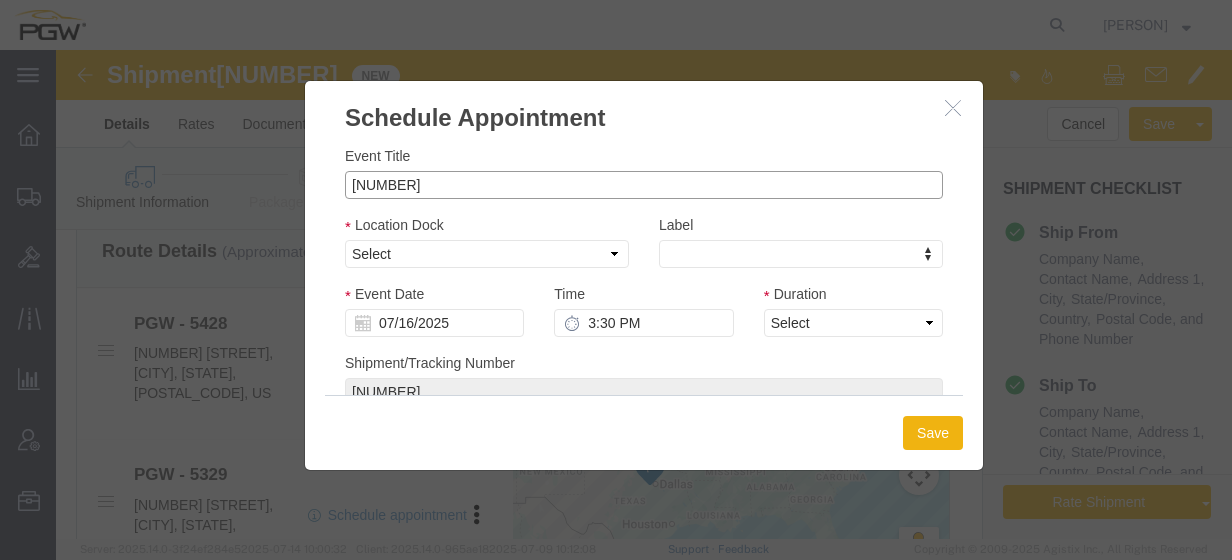 click on "[NUMBER]" 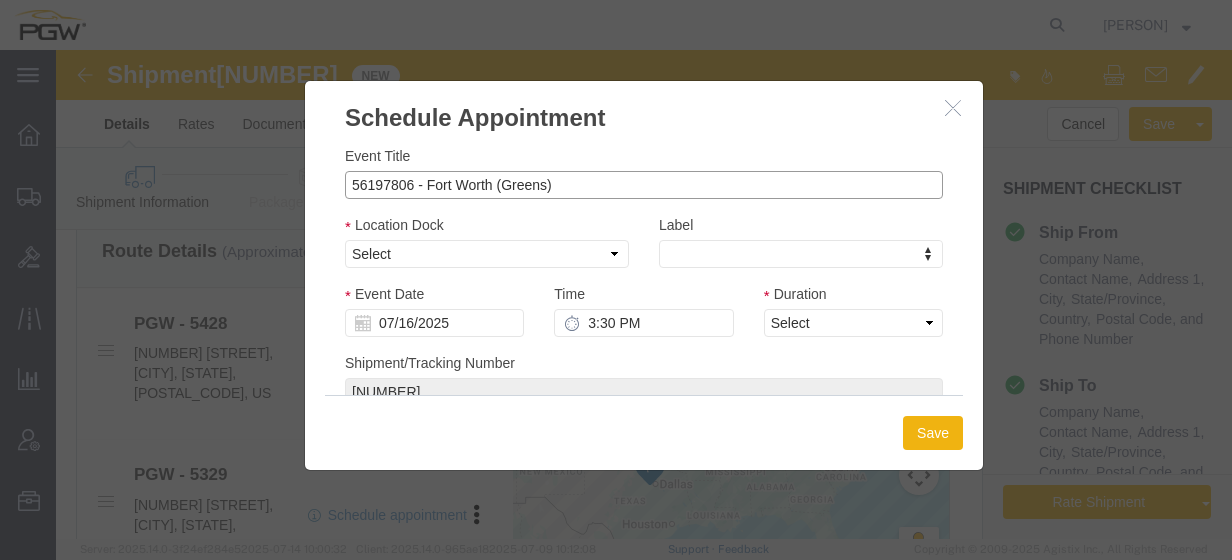 type on "56197806 - Fort Worth (Greens)" 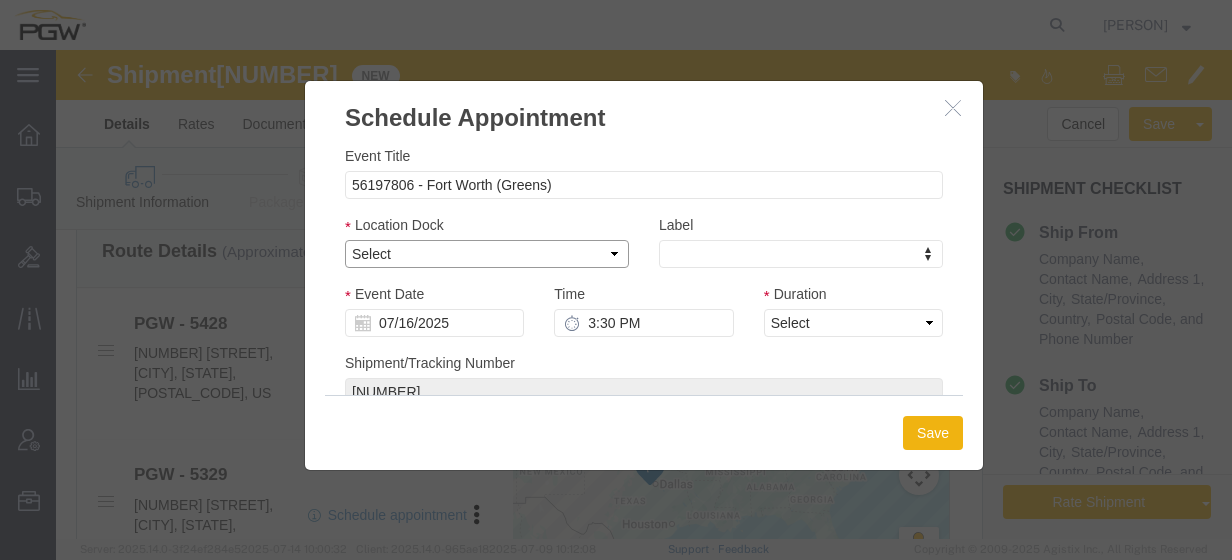 click on "Select Glass LTL Sundries Outbound Racks" 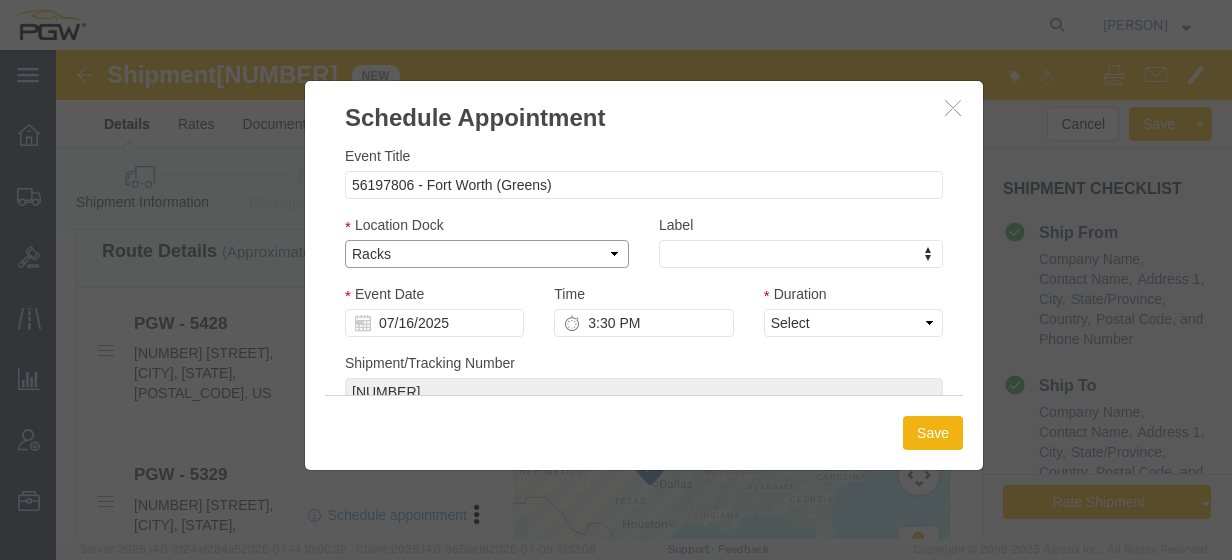 click on "Select Glass LTL Sundries Outbound Racks" 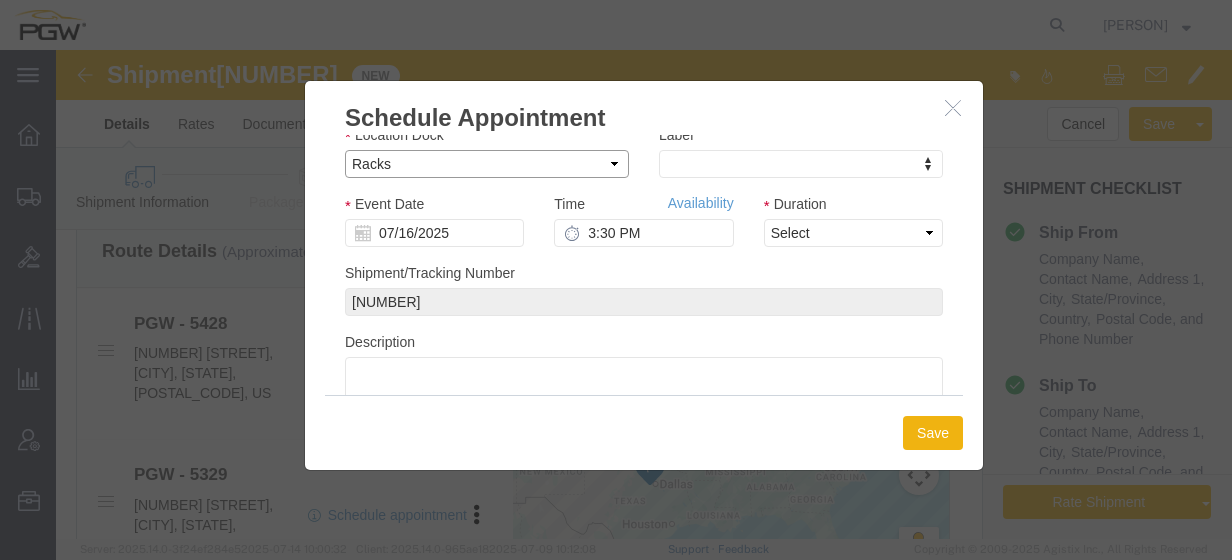 scroll, scrollTop: 92, scrollLeft: 0, axis: vertical 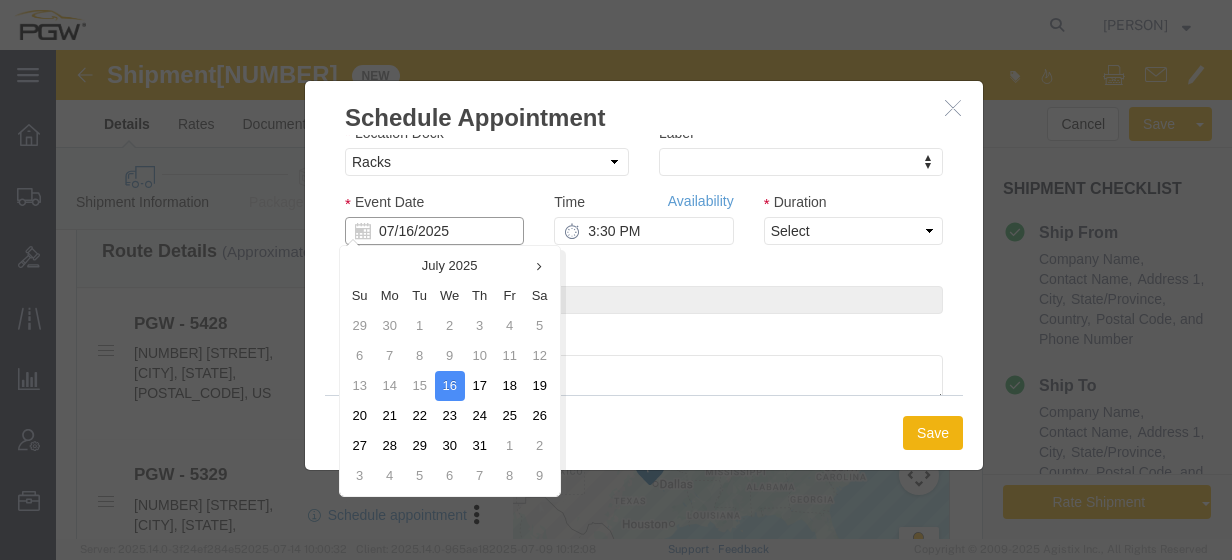 click on "07/16/2025" 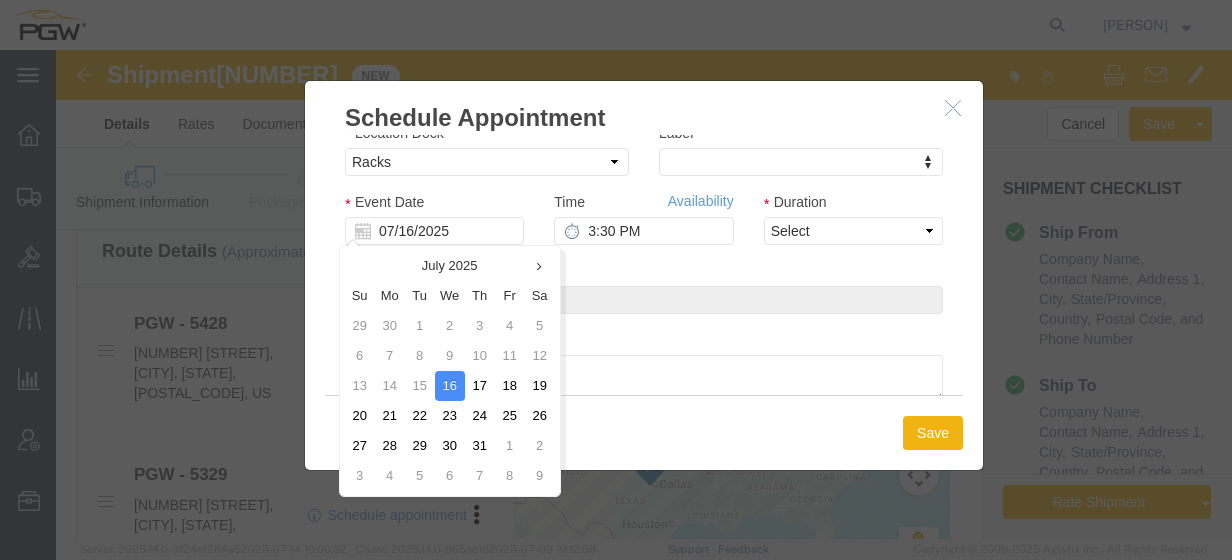 click on "18" 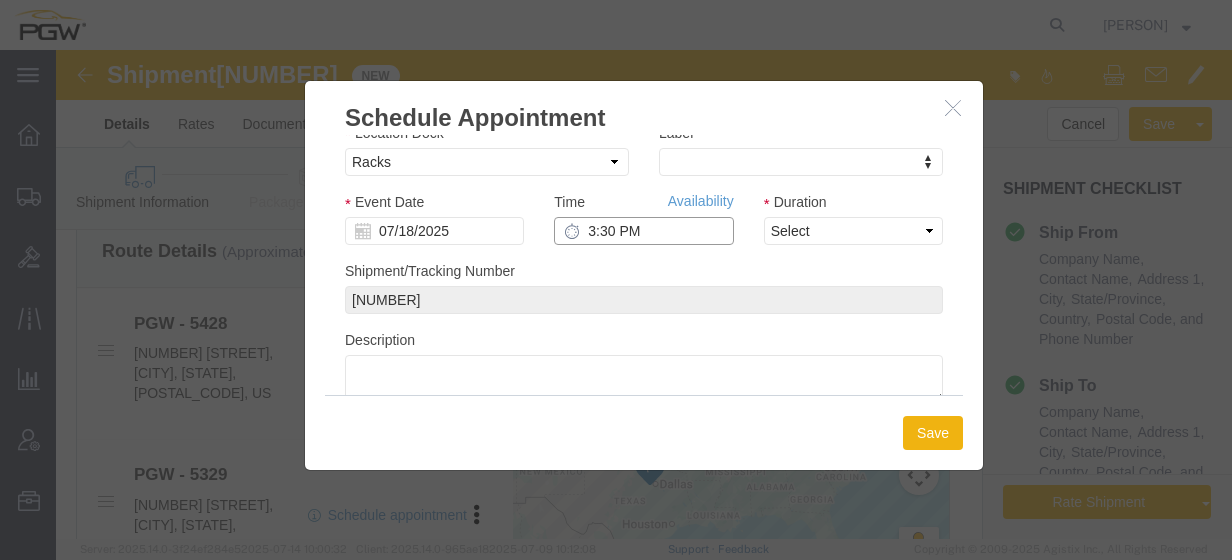 click on "3:30 PM" 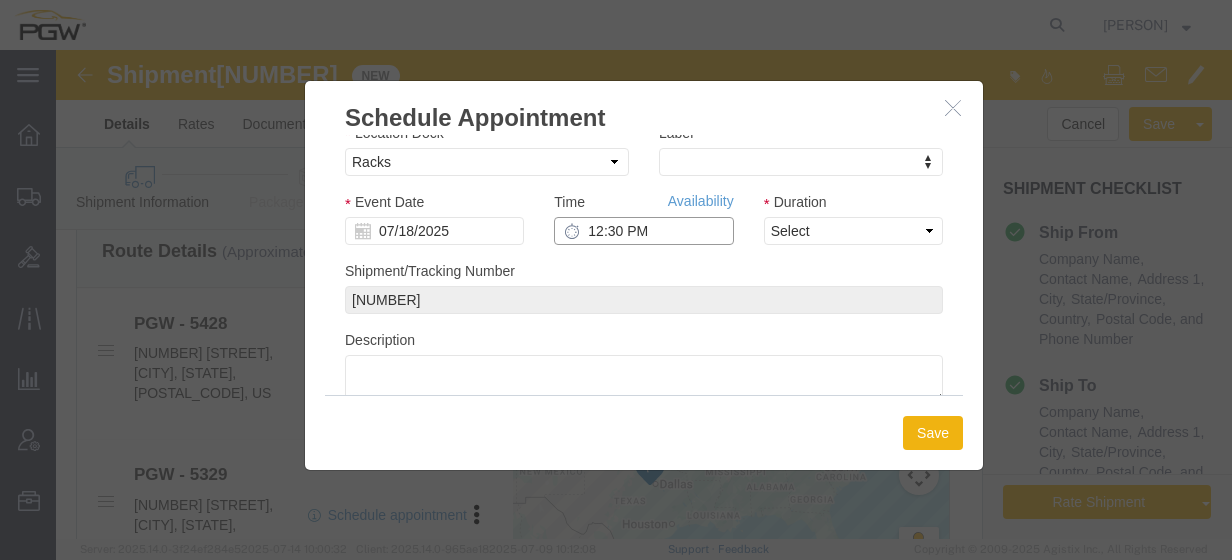click on "12:30 PM" 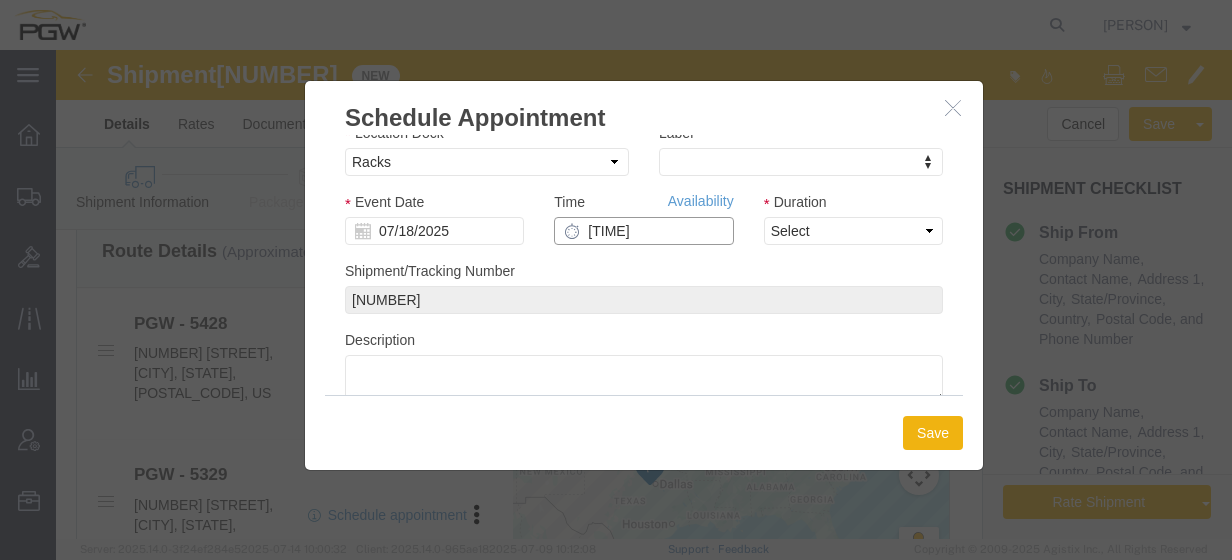 click on "[TIME]" 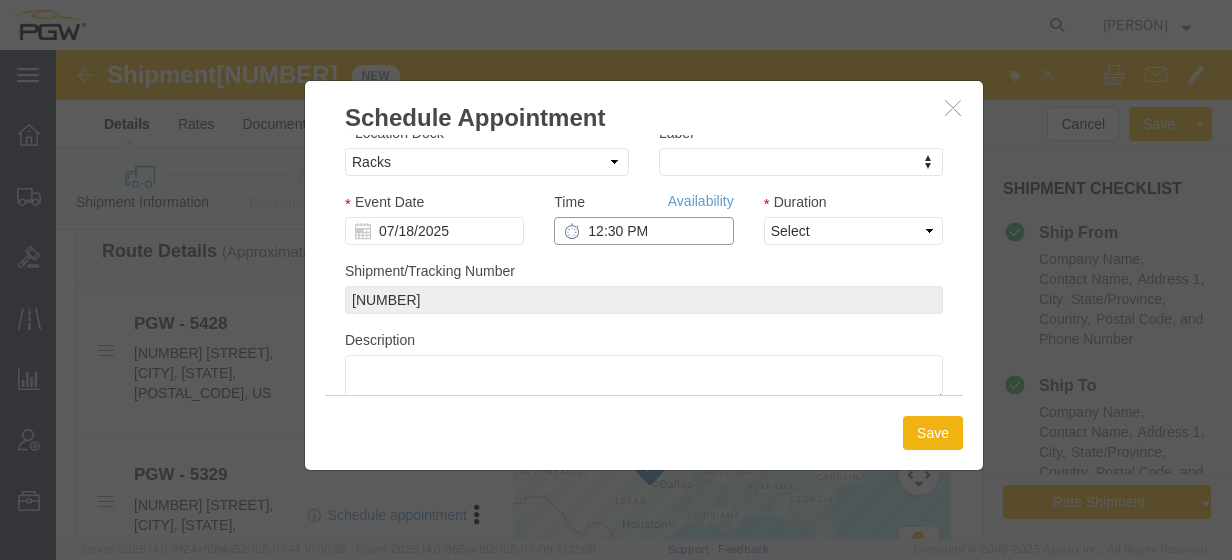 type on "12:30 PM" 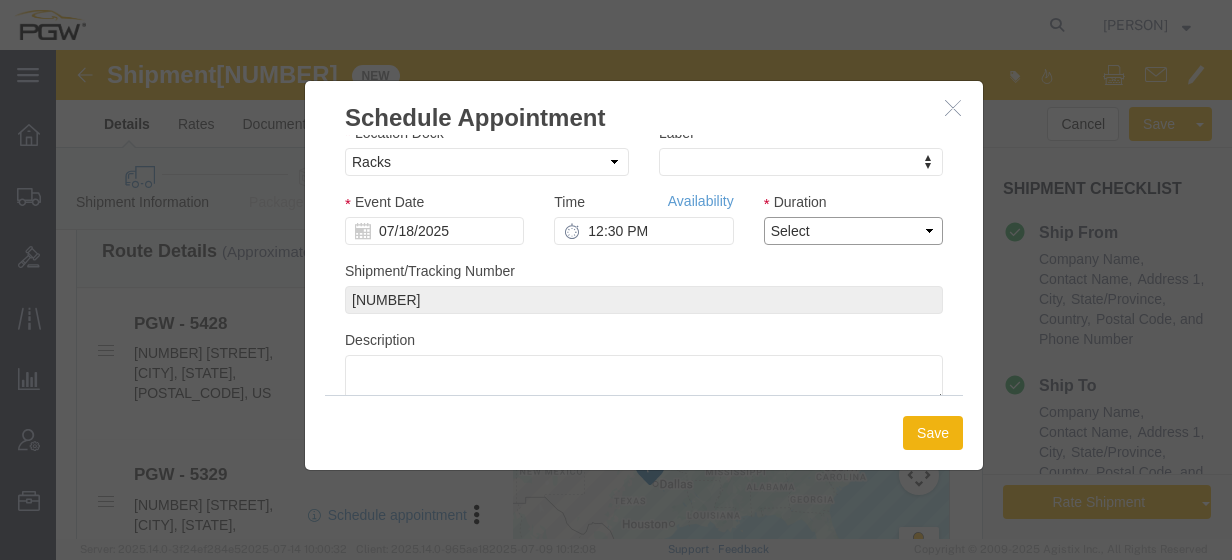 click on "Select 15 min 30 min 45 min 1 hr 2 hr 3 hr 4 hr" 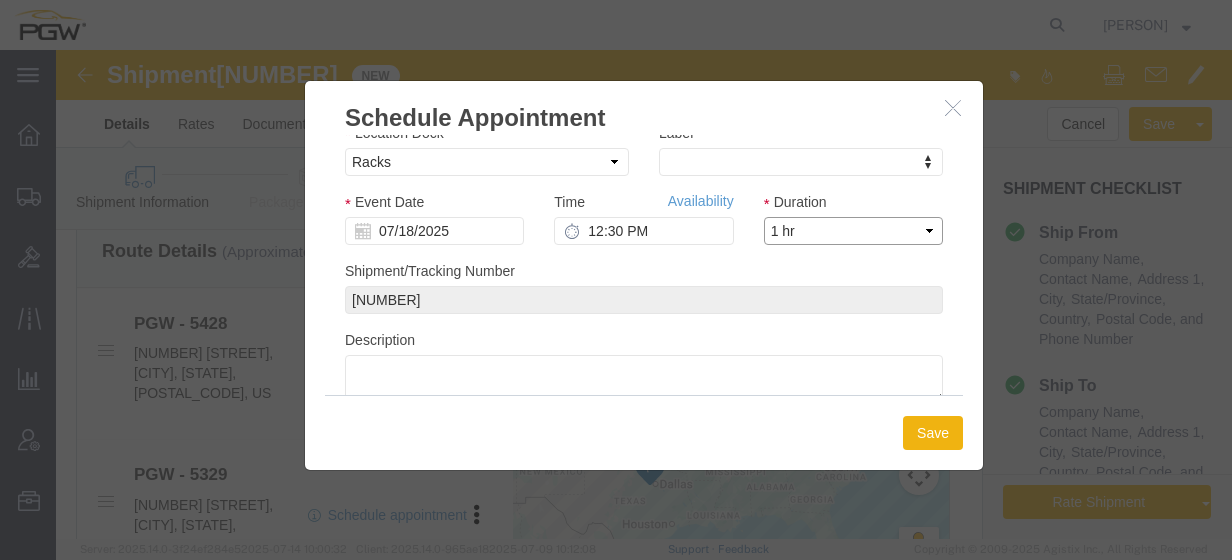 click on "Select 15 min 30 min 45 min 1 hr 2 hr 3 hr 4 hr" 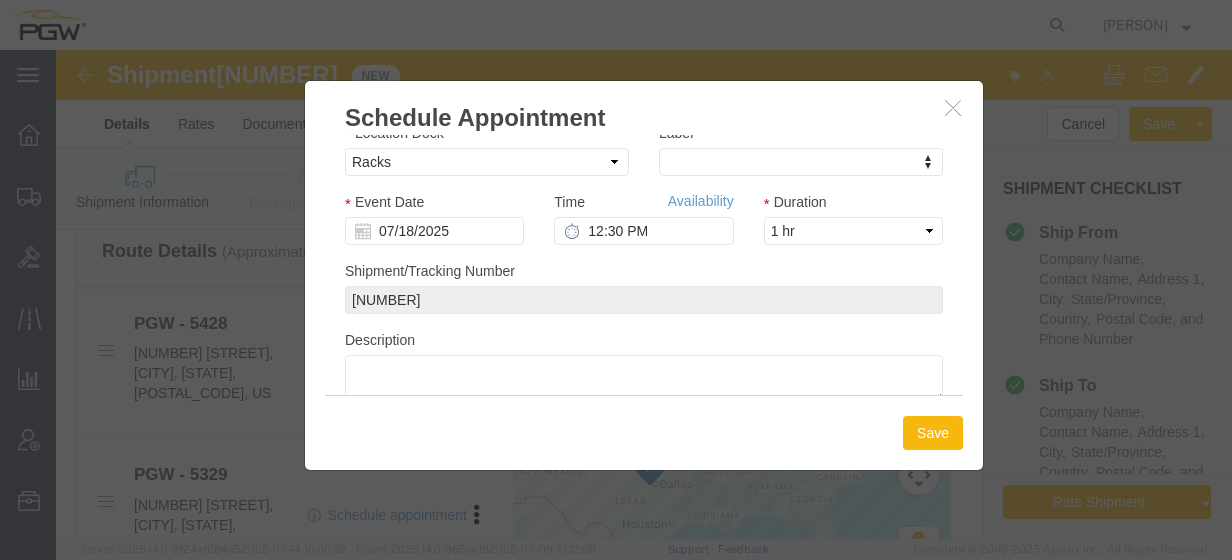 click on "Save" 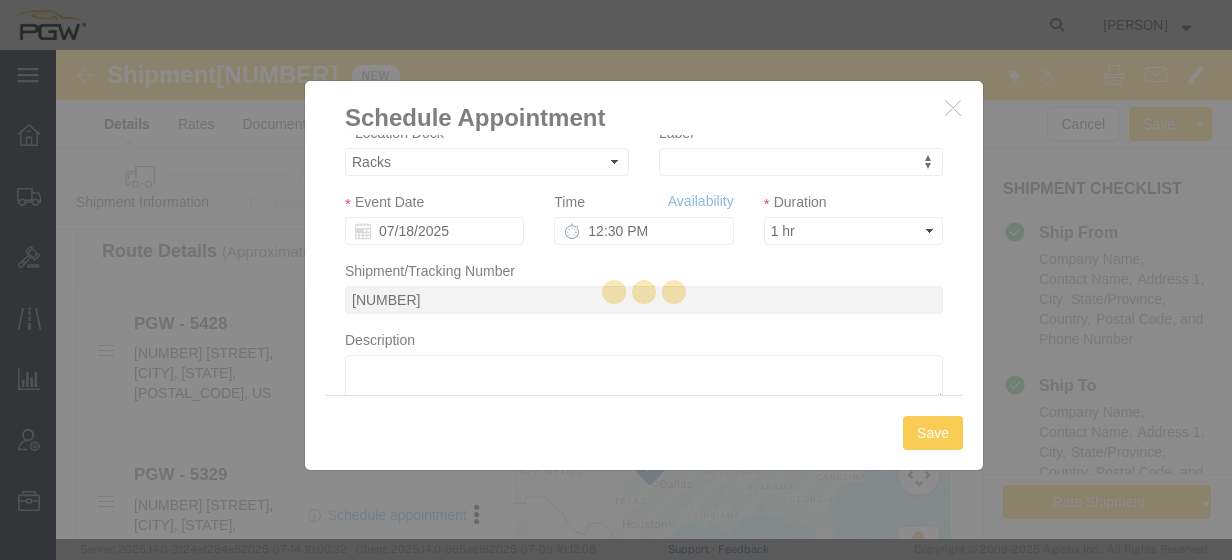 type 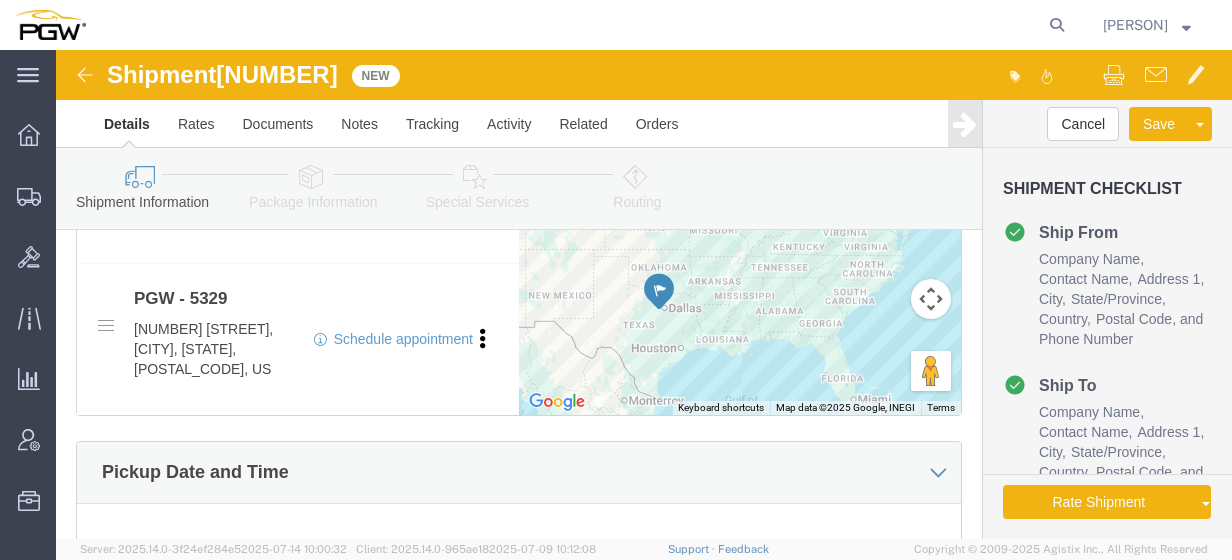 scroll, scrollTop: 1008, scrollLeft: 0, axis: vertical 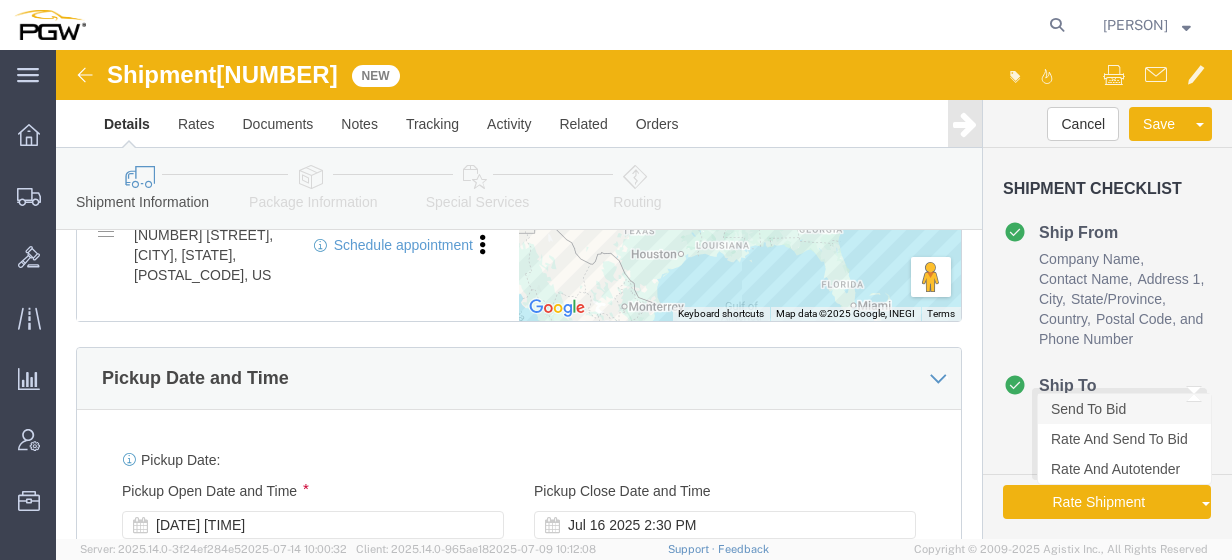 click on "Send To Bid" 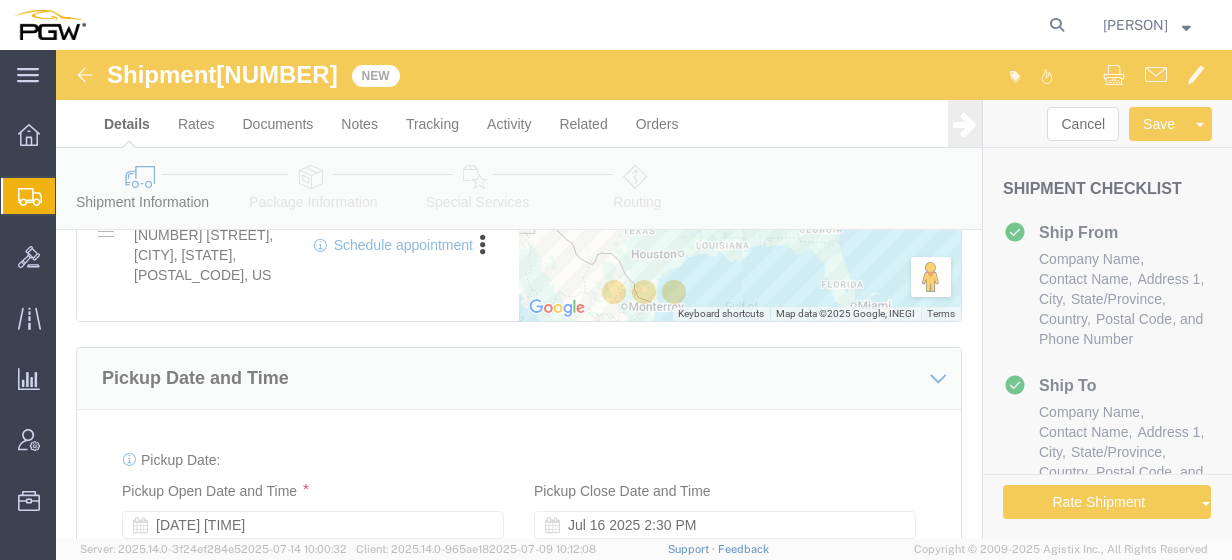 select on "62891" 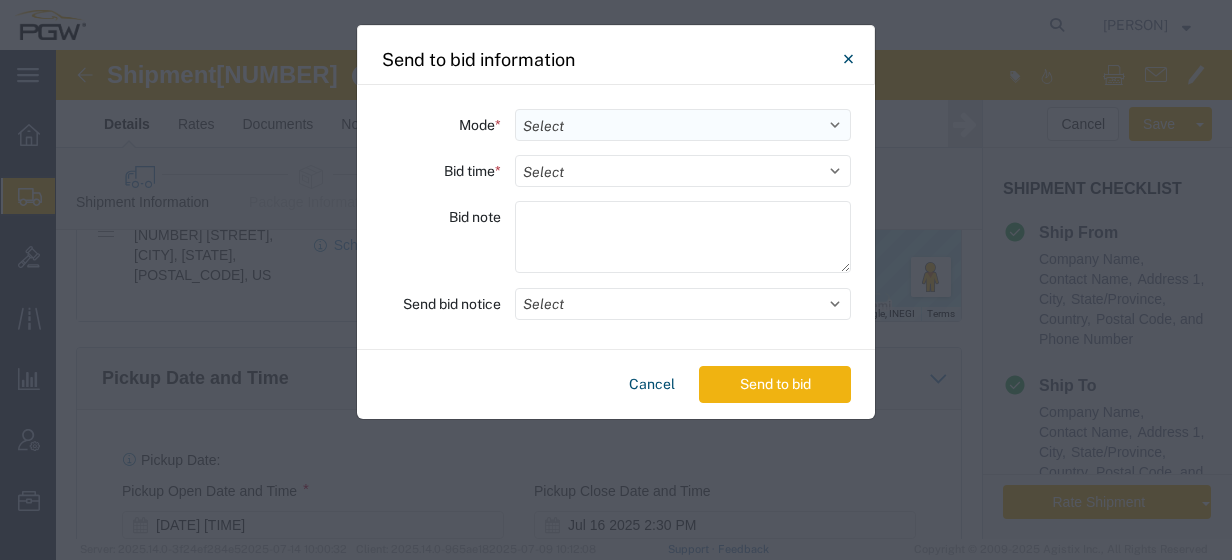 click on "Select Small Parcel Truckload Air Rail Less than Truckload Ocean Freight Multi-Leg" 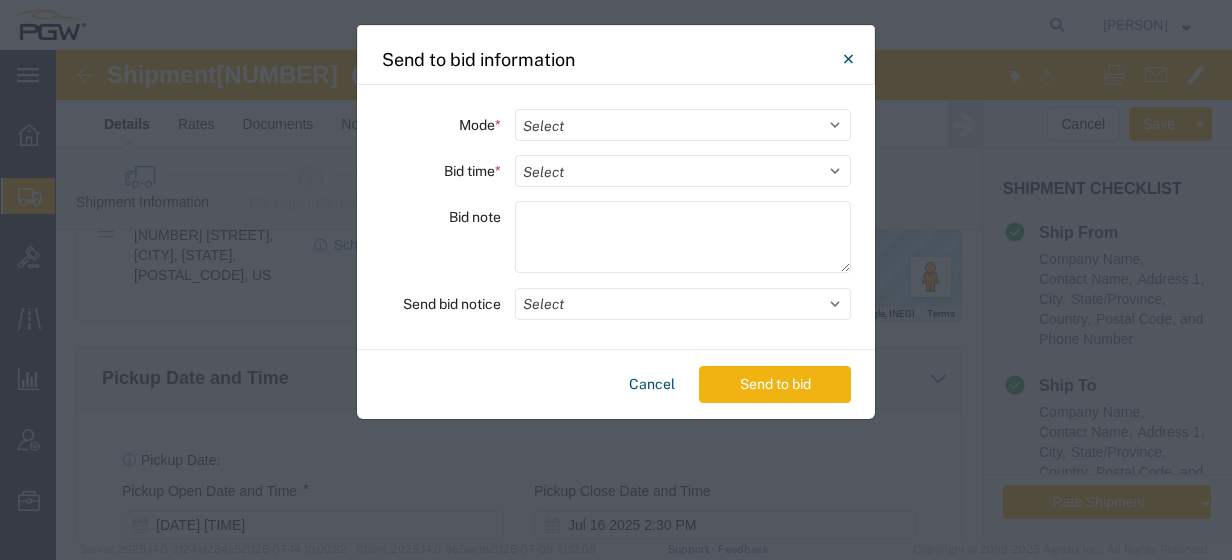 select on "TL" 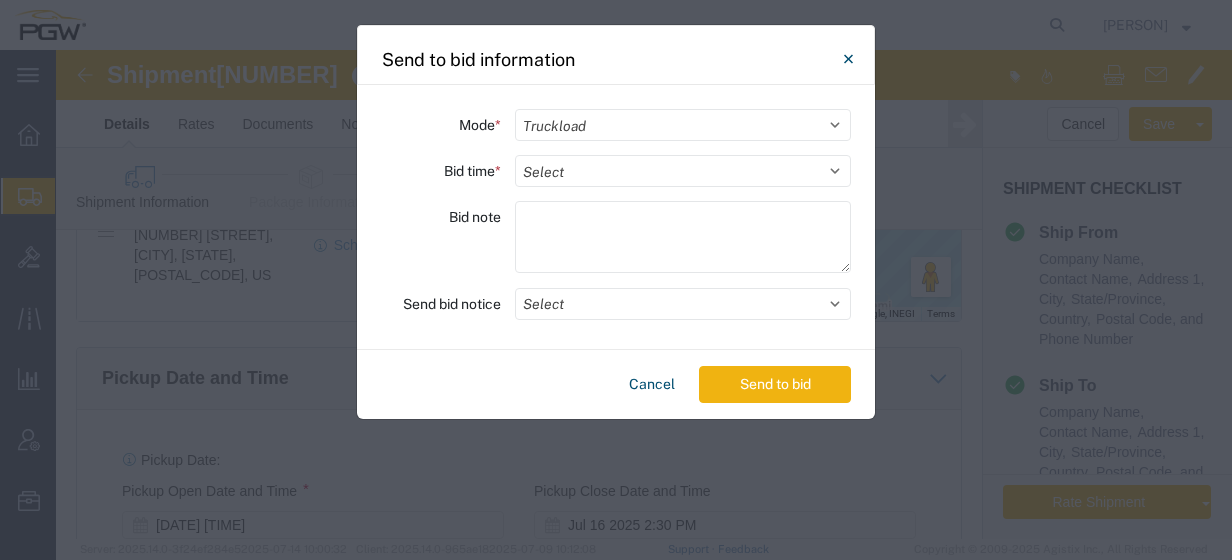 click on "Select Small Parcel Truckload Air Rail Less than Truckload Ocean Freight Multi-Leg" 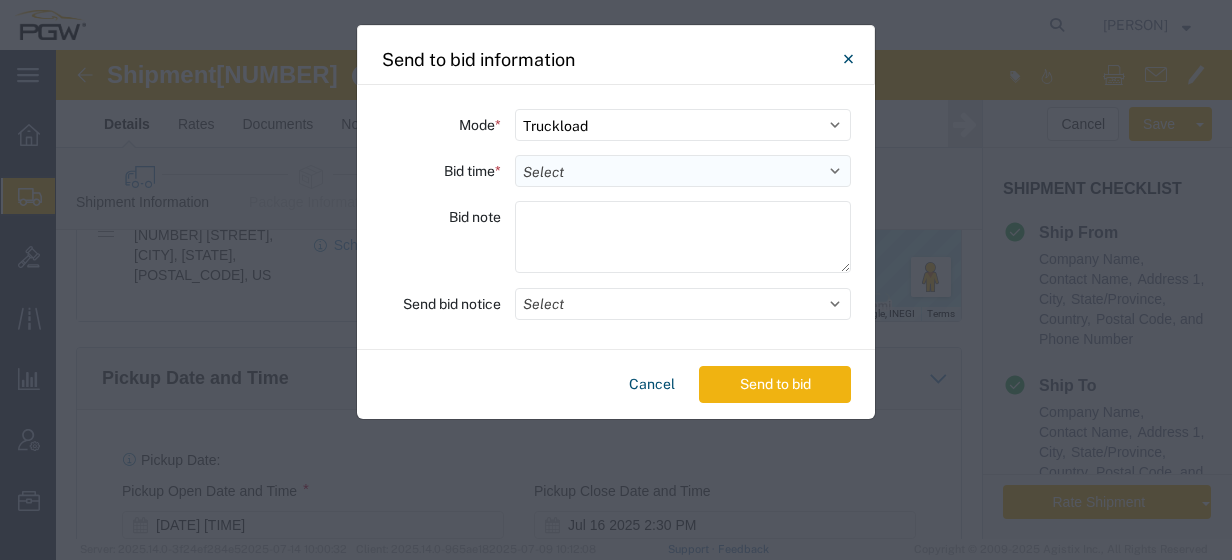 click on "Select 30 Min (Rush) 1 Hour (Rush) 2 Hours (Rush) 4 Hours (Rush) 8 Hours (Rush) 12 Hours (Rush) 16 Hours (Rush) 20 Hours (Rush) 24 Hours (Standard) 28 Hours (Extended) 32 Hours (Extended) 36 Hours (Extended) 2 Days (Extended) 3 Days (Extended) 4 Days (Extended) 5 Days (Extended) 6 Days (Extended) 7 Days (Extended)" 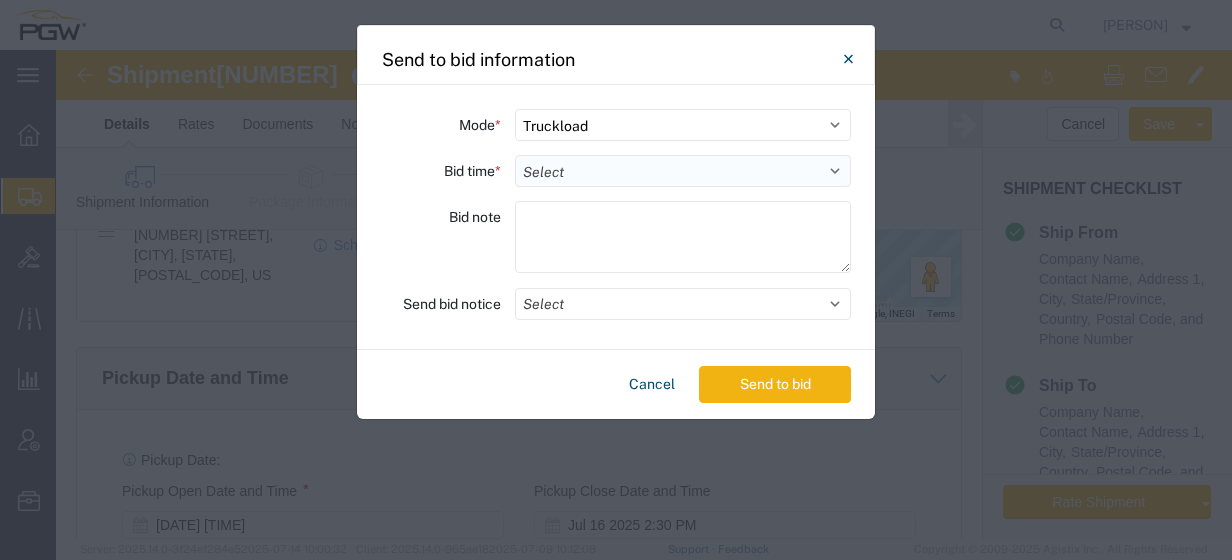 select on "20" 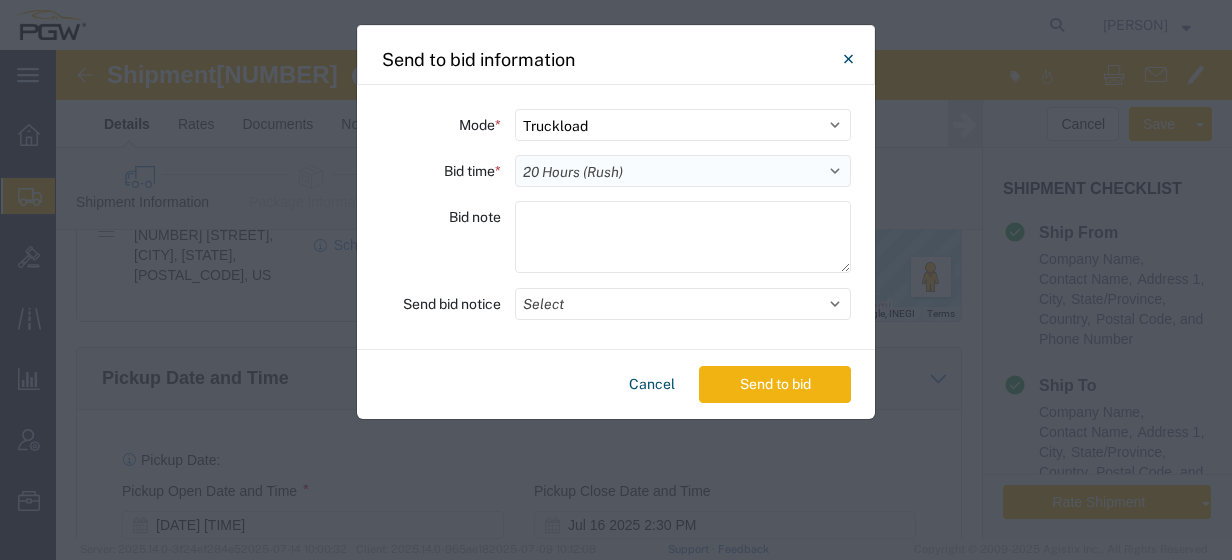 click on "Select 30 Min (Rush) 1 Hour (Rush) 2 Hours (Rush) 4 Hours (Rush) 8 Hours (Rush) 12 Hours (Rush) 16 Hours (Rush) 20 Hours (Rush) 24 Hours (Standard) 28 Hours (Extended) 32 Hours (Extended) 36 Hours (Extended) 2 Days (Extended) 3 Days (Extended) 4 Days (Extended) 5 Days (Extended) 6 Days (Extended) 7 Days (Extended)" 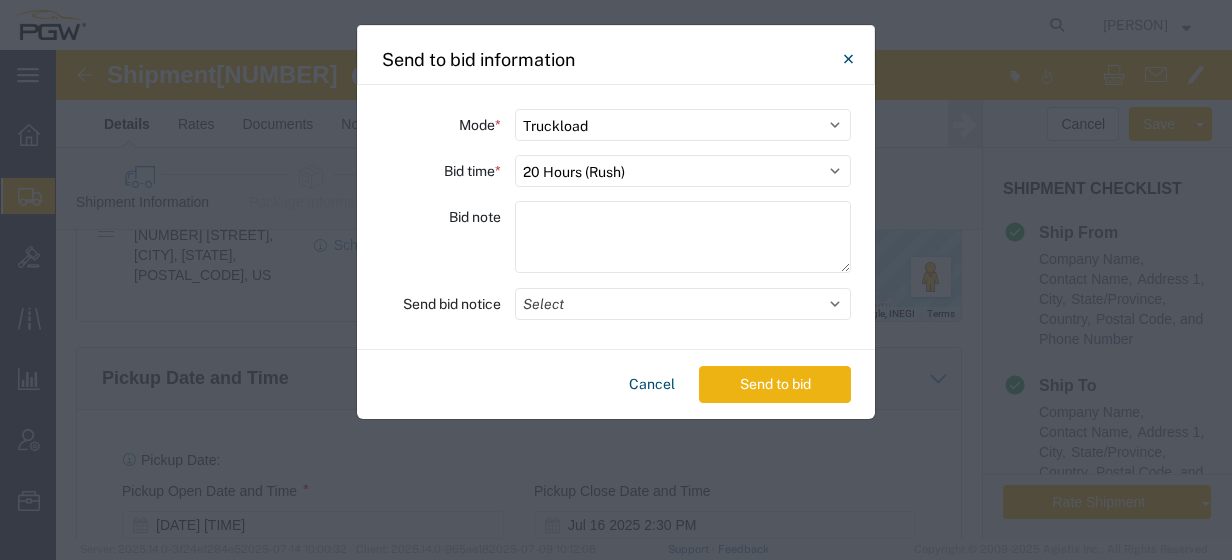 click on "Send to bid" 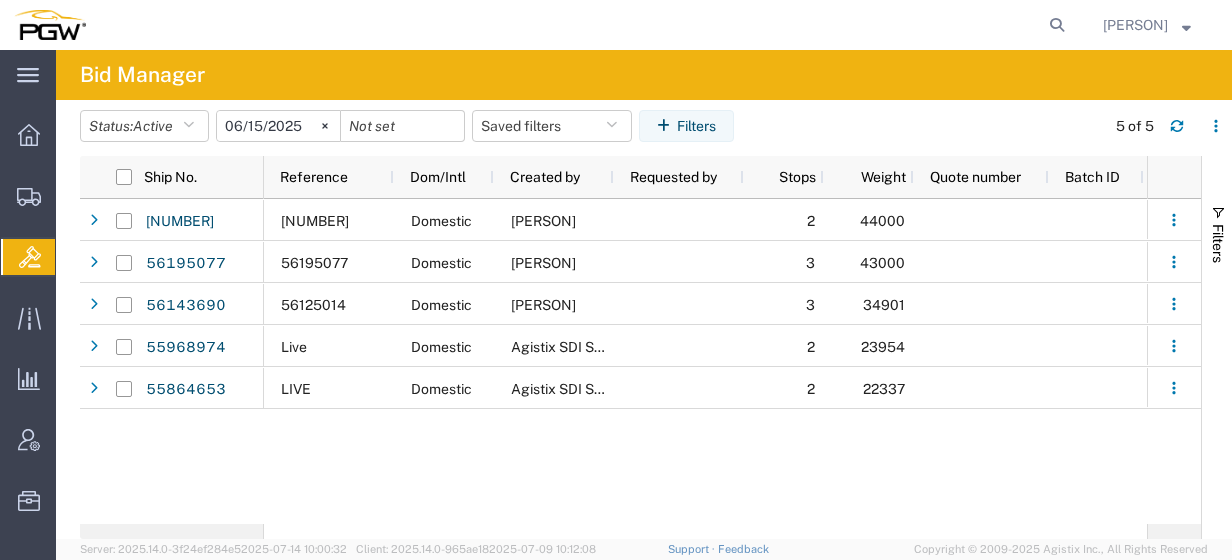 scroll, scrollTop: 0, scrollLeft: 562, axis: horizontal 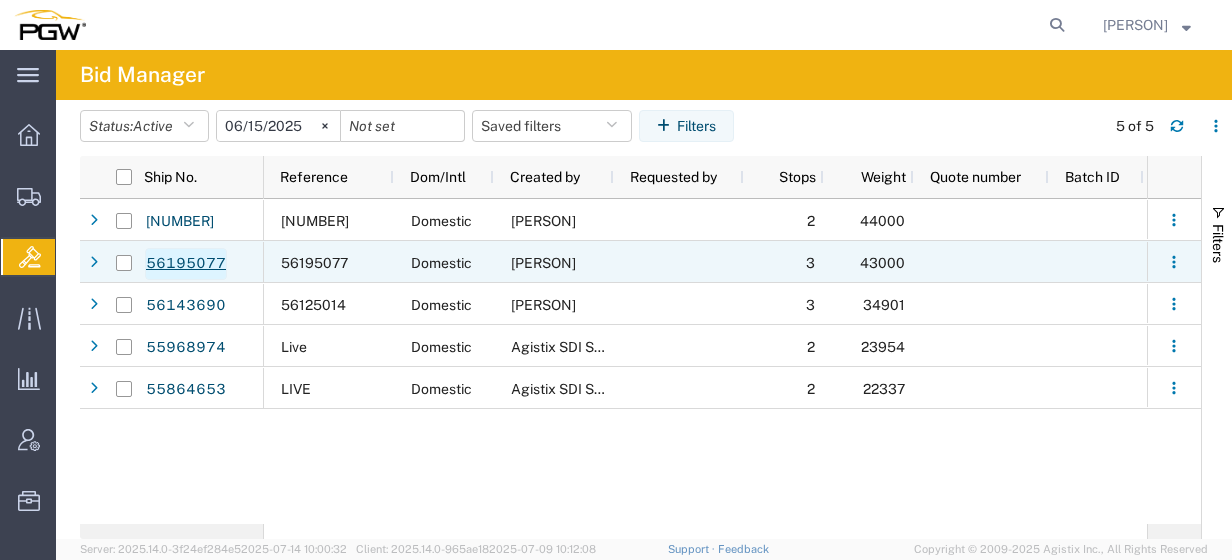 click on "56195077" 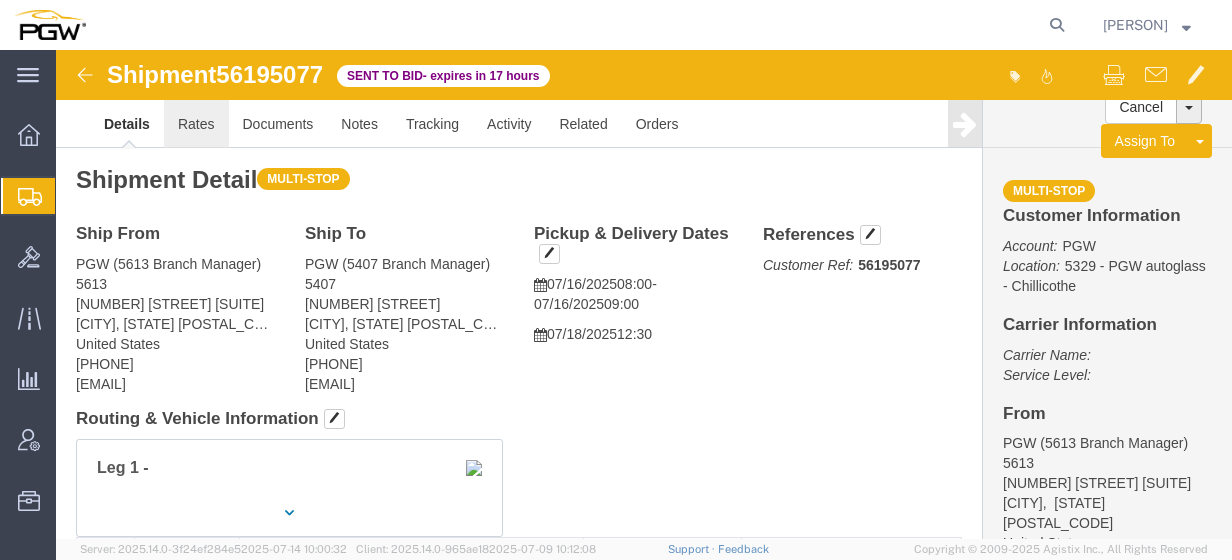 click on "Rates" 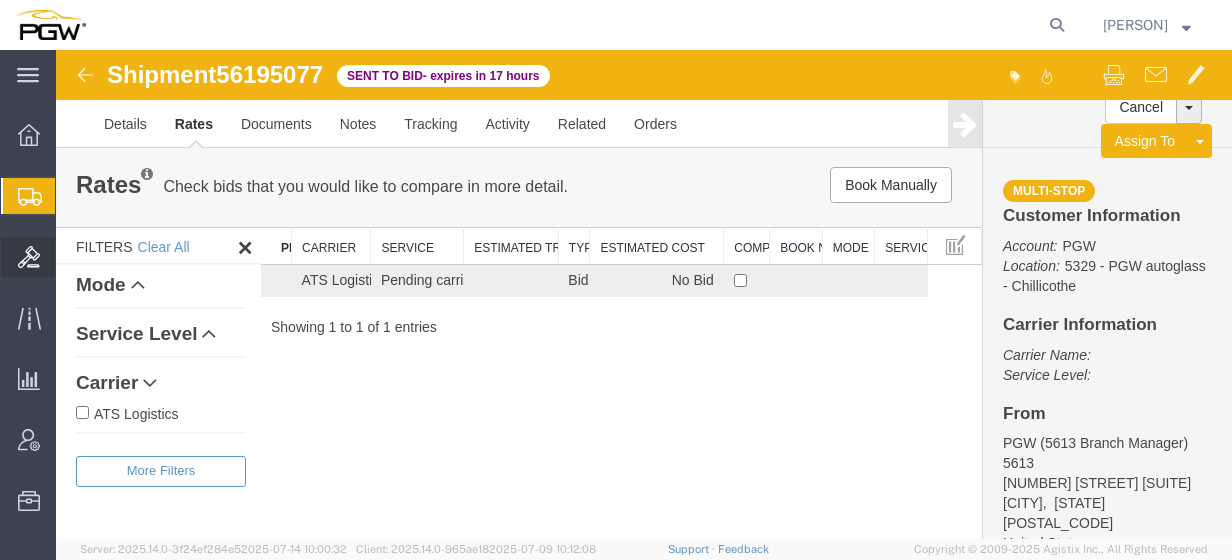 click on "Bids" 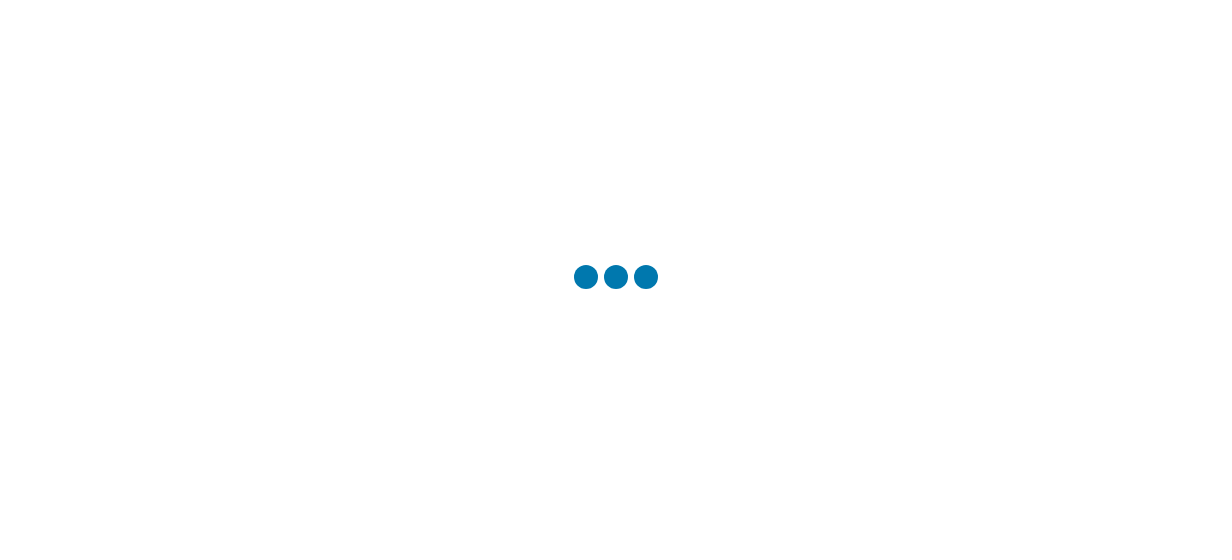 scroll, scrollTop: 0, scrollLeft: 0, axis: both 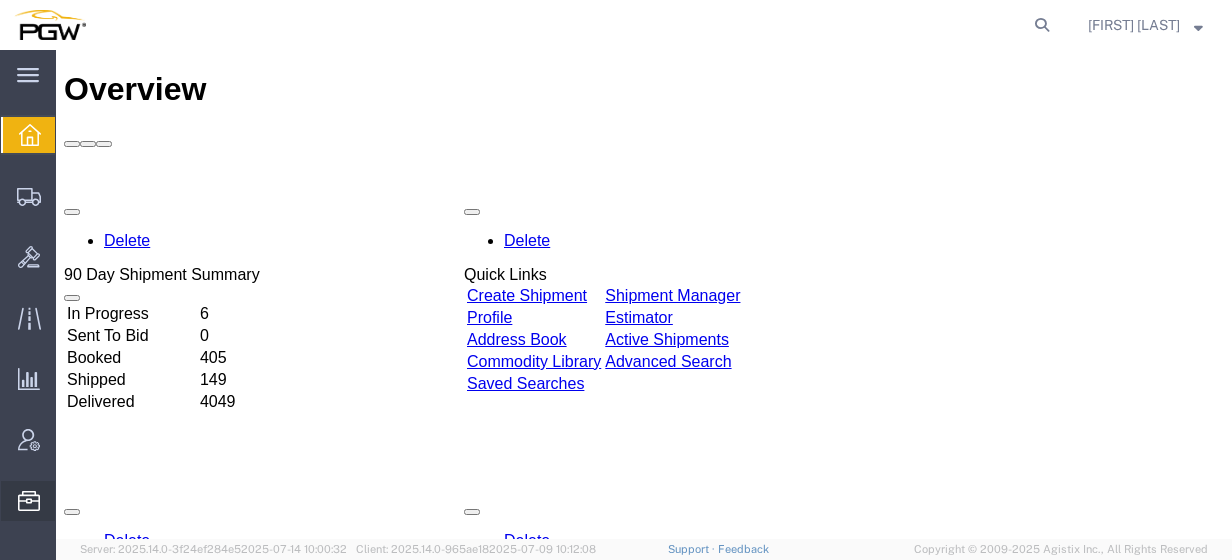 click on "Location Appointment" 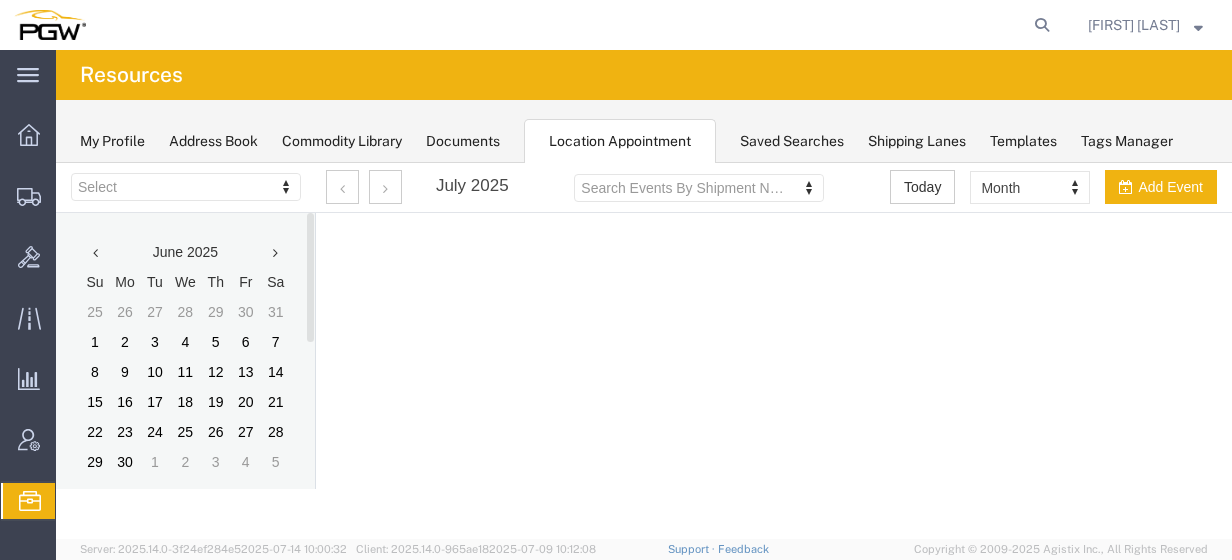 scroll, scrollTop: 0, scrollLeft: 0, axis: both 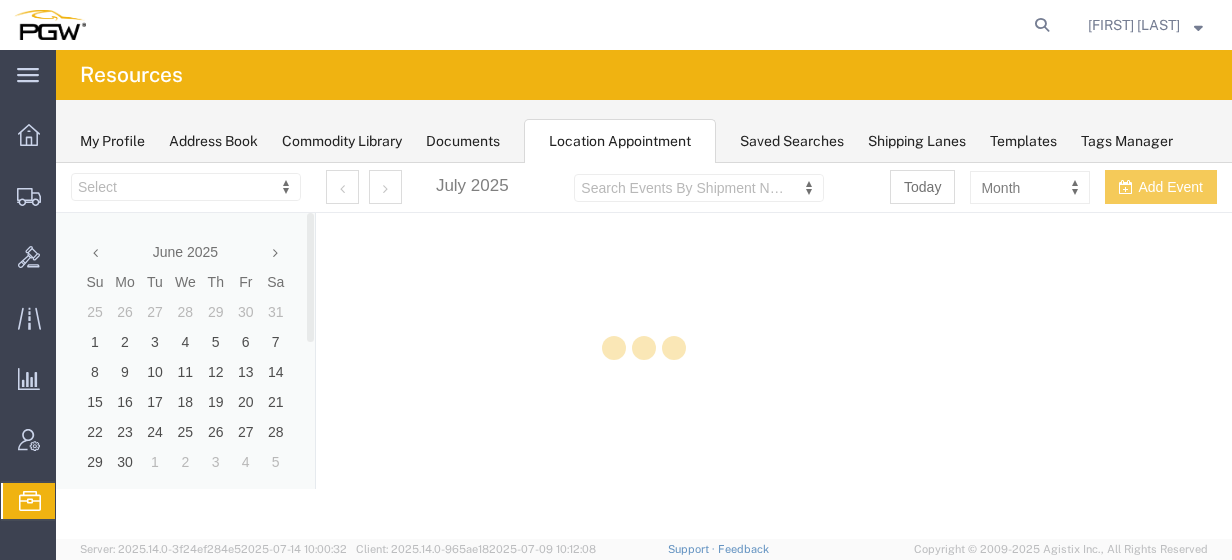 select on "28253" 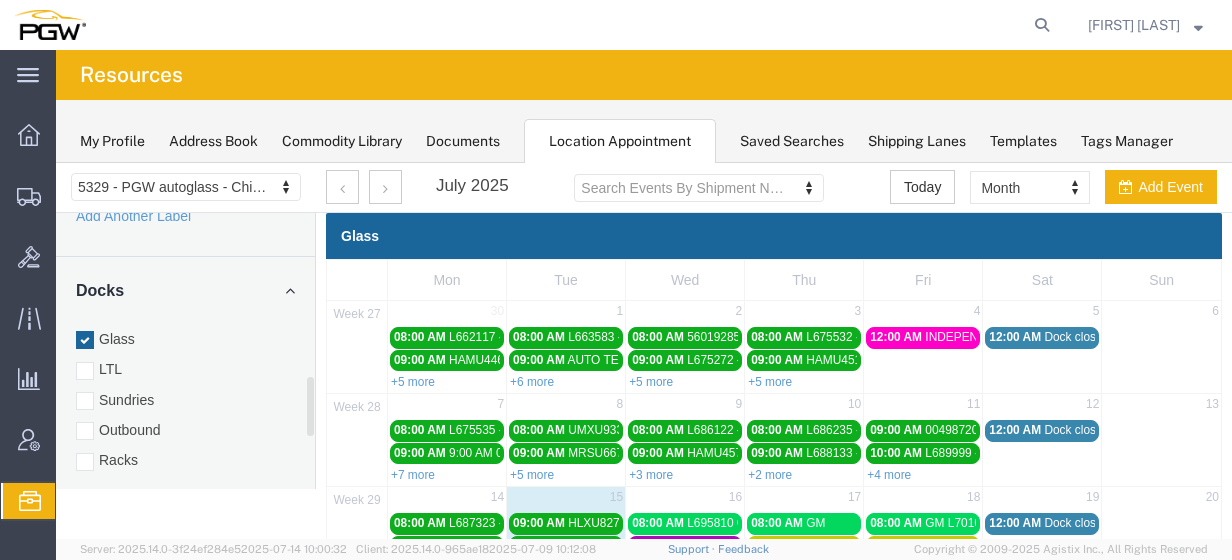 scroll, scrollTop: 873, scrollLeft: 0, axis: vertical 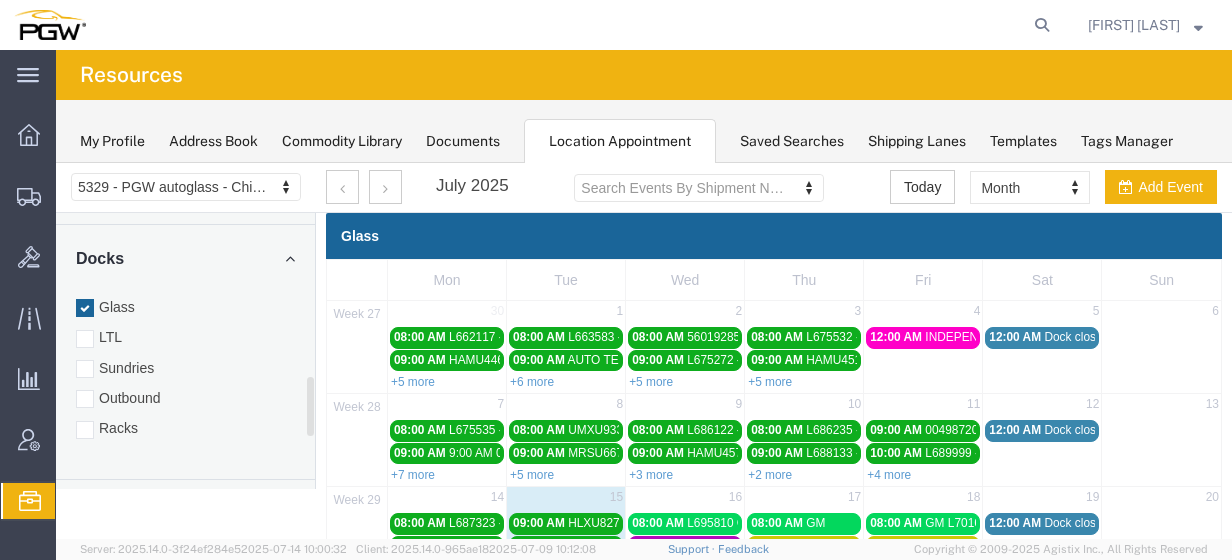 drag, startPoint x: 311, startPoint y: 266, endPoint x: 308, endPoint y: 457, distance: 191.02356 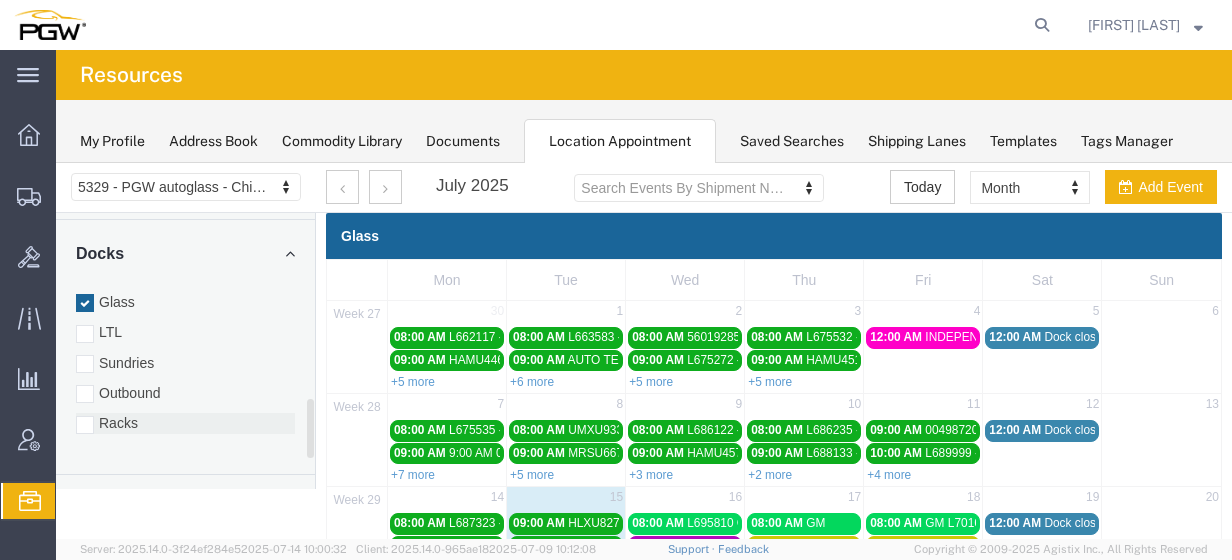 click on "Racks" at bounding box center [185, 423] 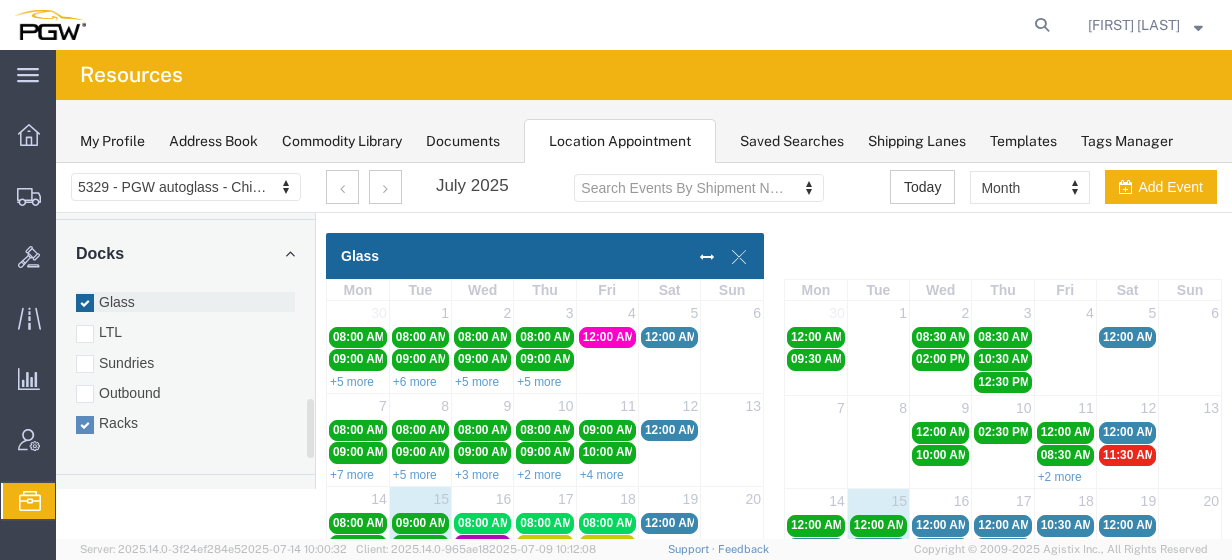 click on "Glass" at bounding box center [185, 302] 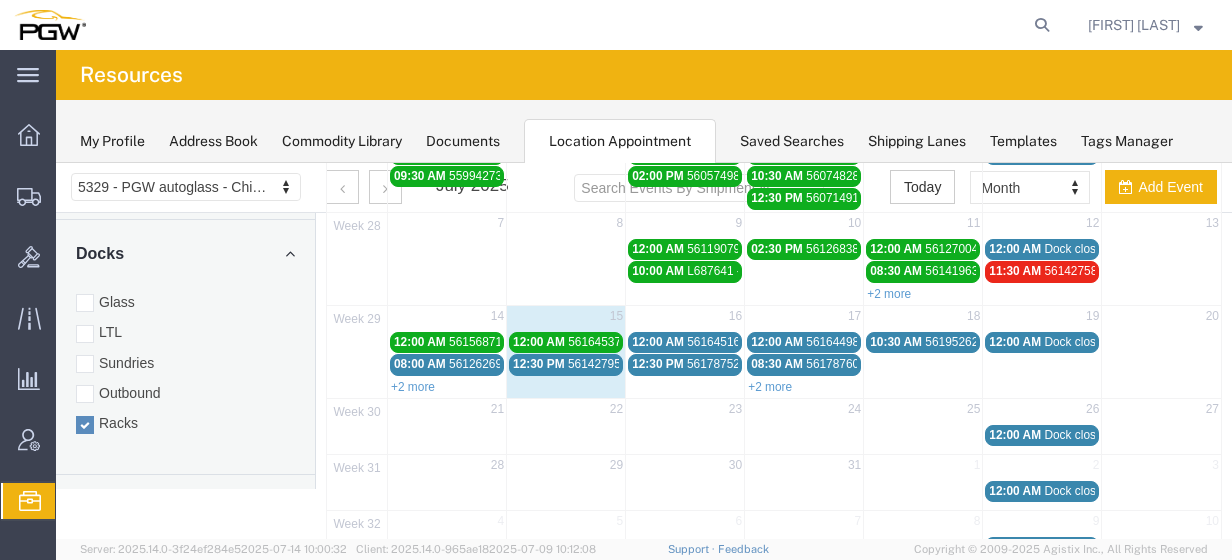 scroll, scrollTop: 185, scrollLeft: 0, axis: vertical 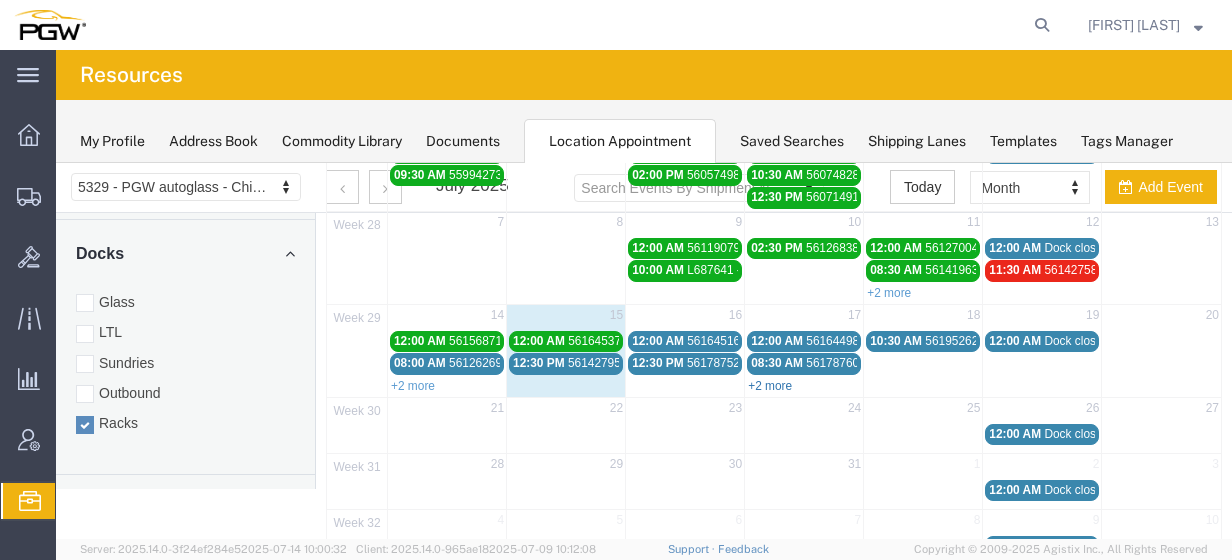 click on "+2 more" at bounding box center [770, 386] 